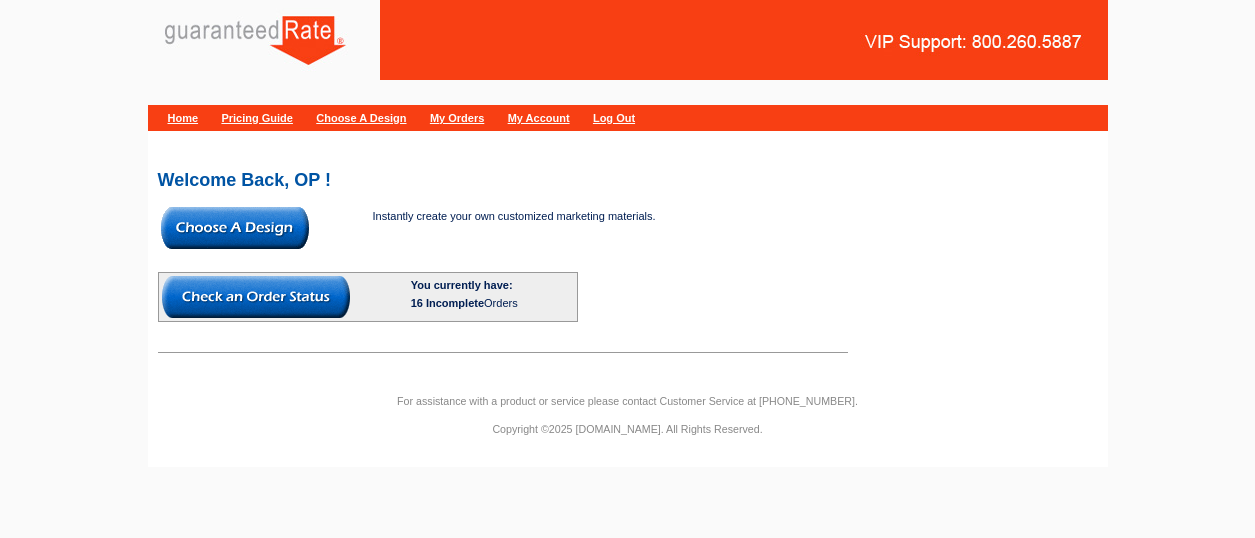 scroll, scrollTop: 0, scrollLeft: 0, axis: both 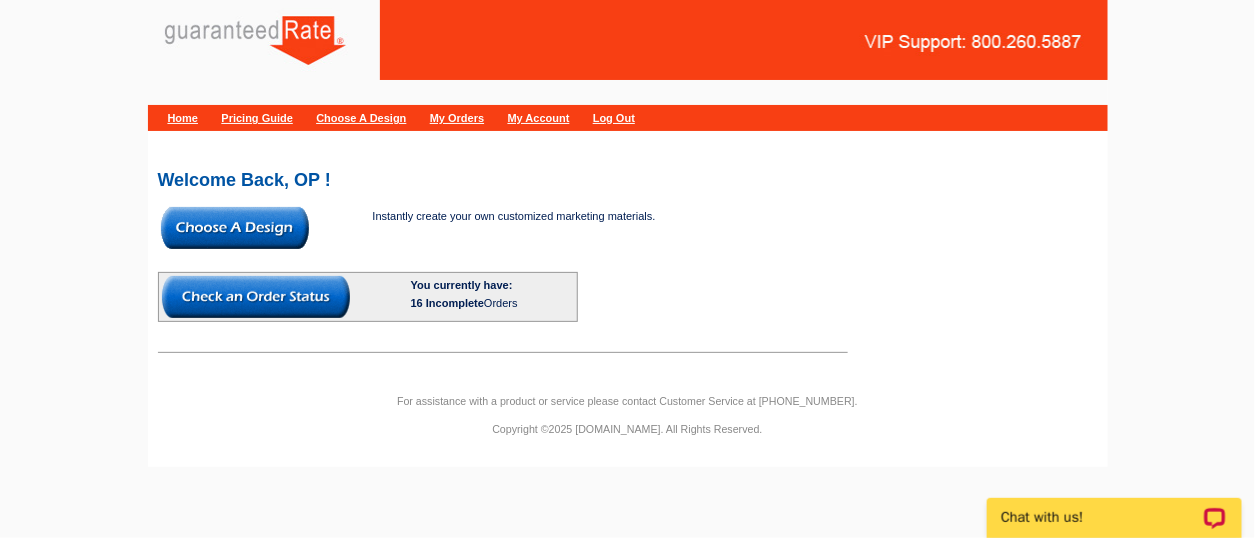 click at bounding box center (235, 228) 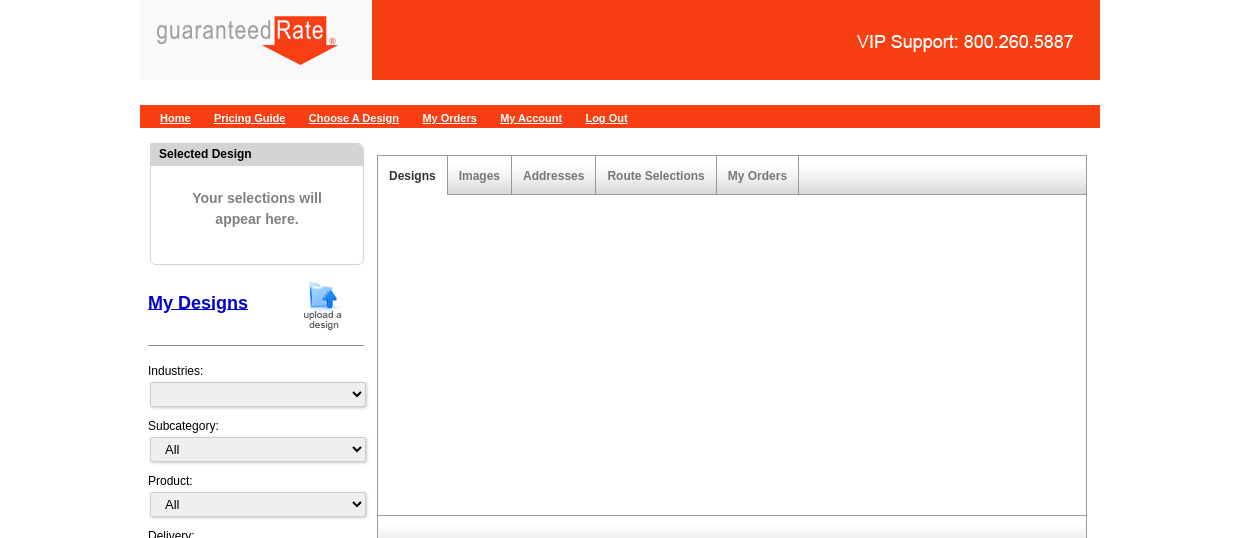 scroll, scrollTop: 0, scrollLeft: 0, axis: both 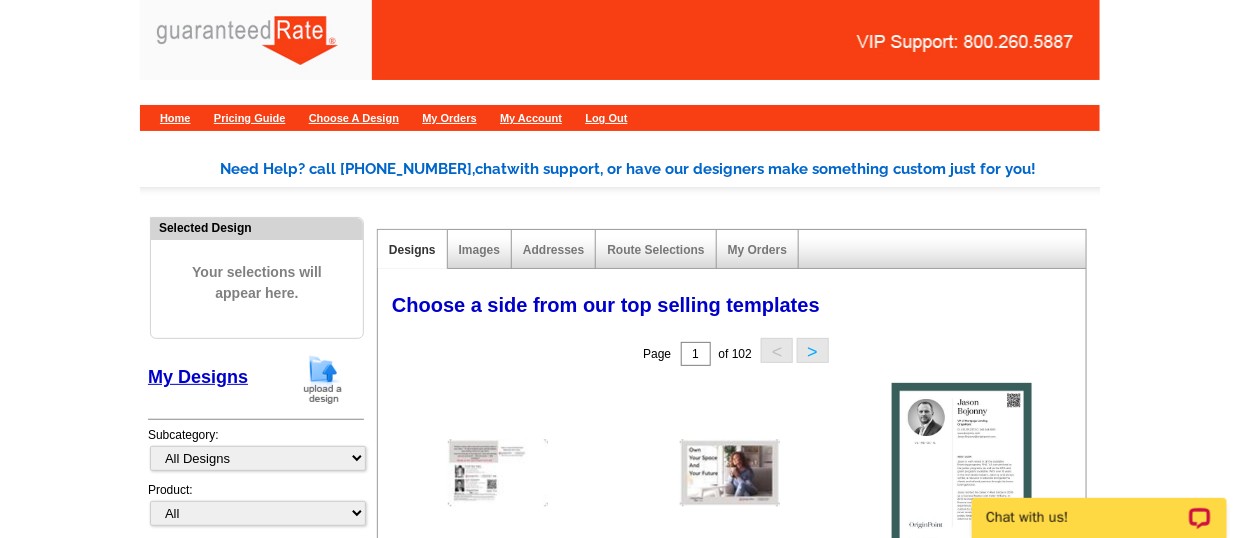 click at bounding box center (323, 379) 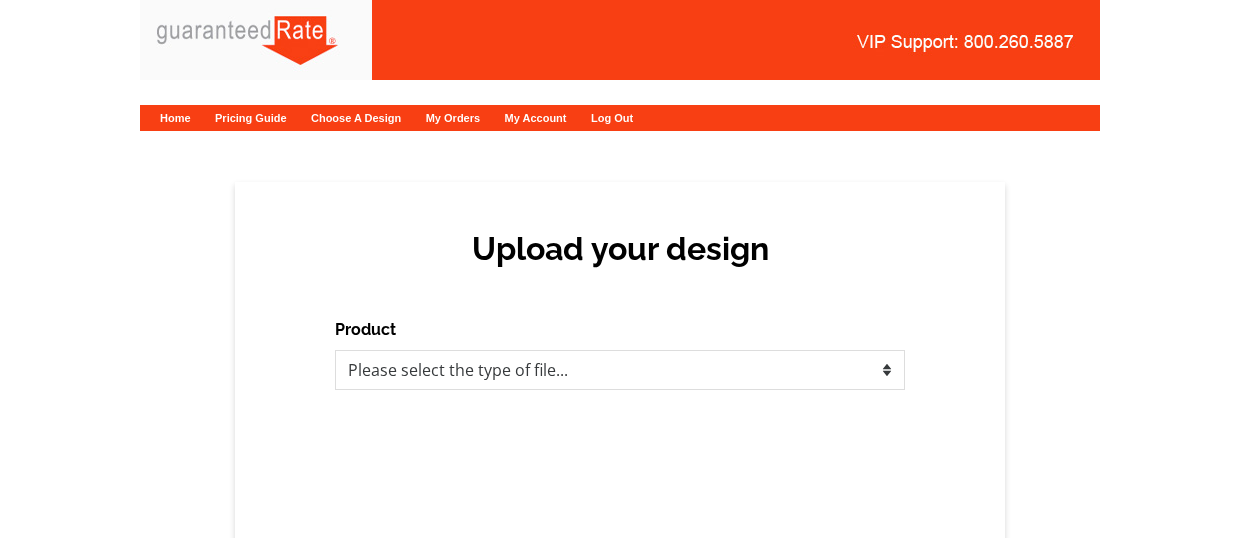 scroll, scrollTop: 0, scrollLeft: 0, axis: both 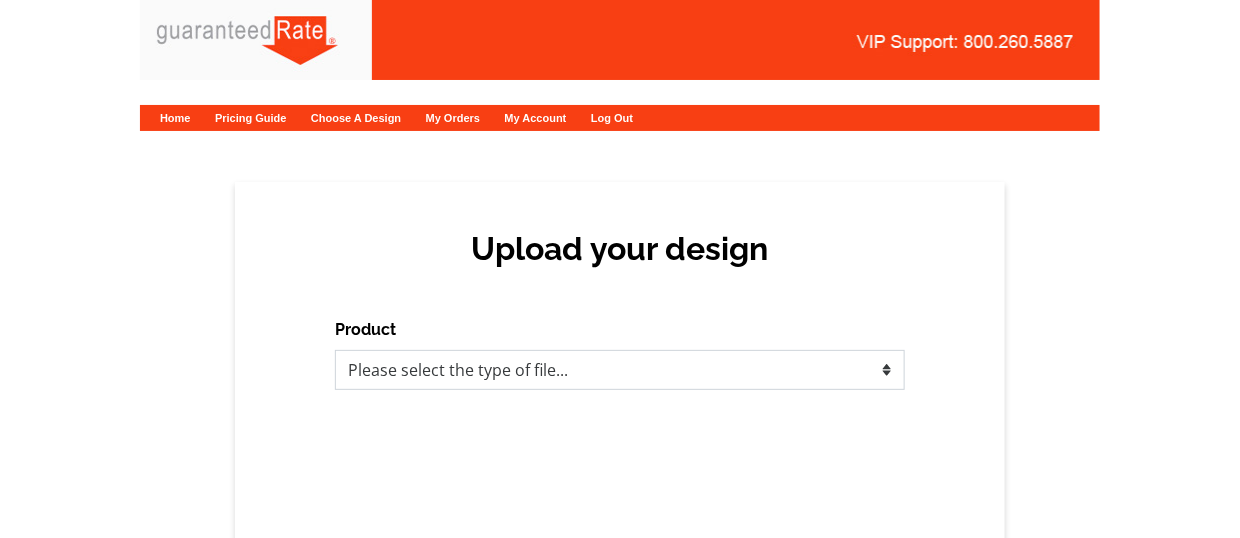 click on "Please select the type of file...
Postcards
Calendars
Business Cards
Letters and flyers
Greeting Cards" at bounding box center (620, 370) 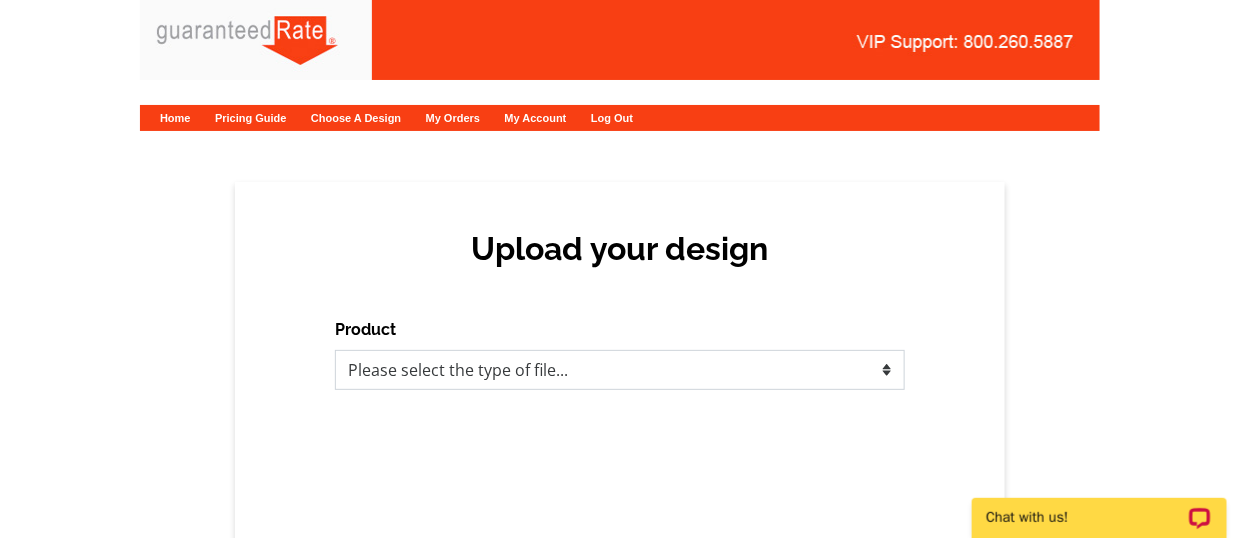 scroll, scrollTop: 0, scrollLeft: 0, axis: both 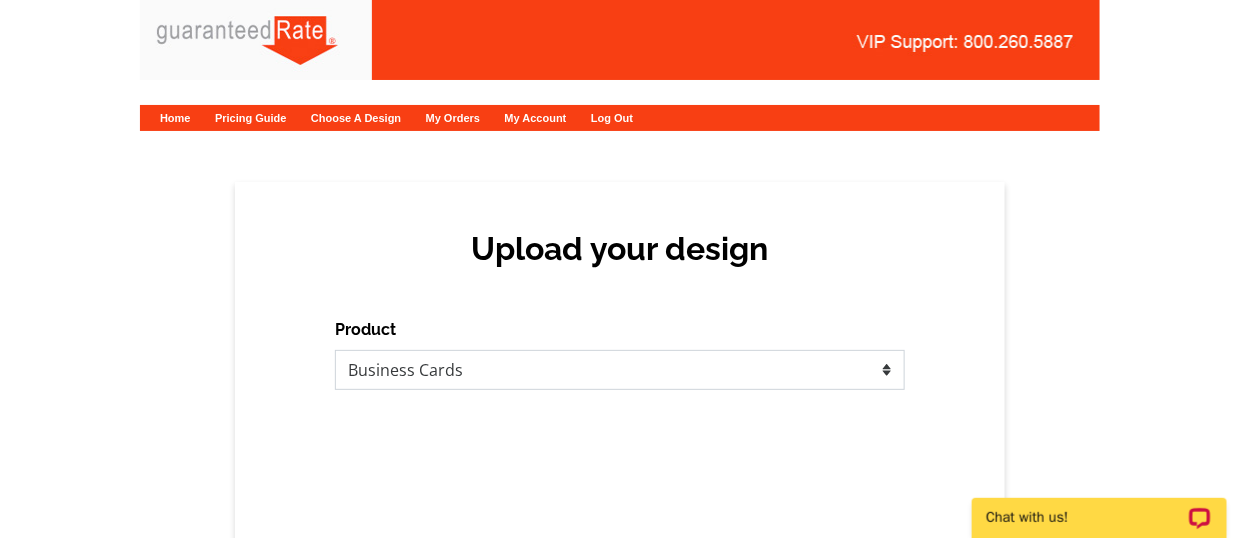 click on "Please select the type of file...
Postcards
Calendars
Business Cards
Letters and flyers
Greeting Cards" at bounding box center (620, 370) 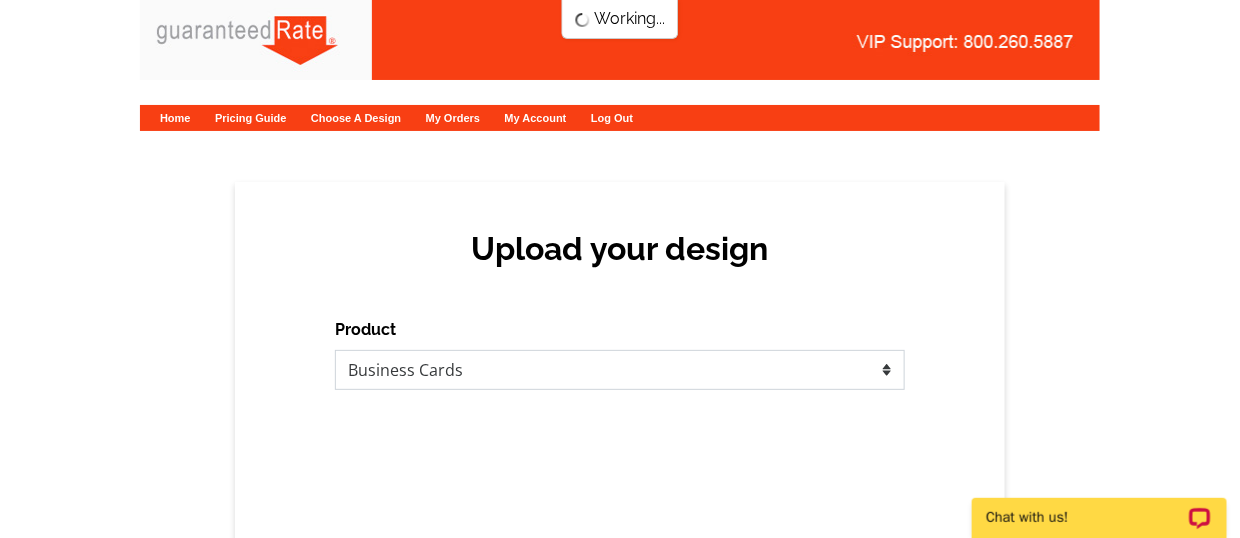 scroll, scrollTop: 0, scrollLeft: 0, axis: both 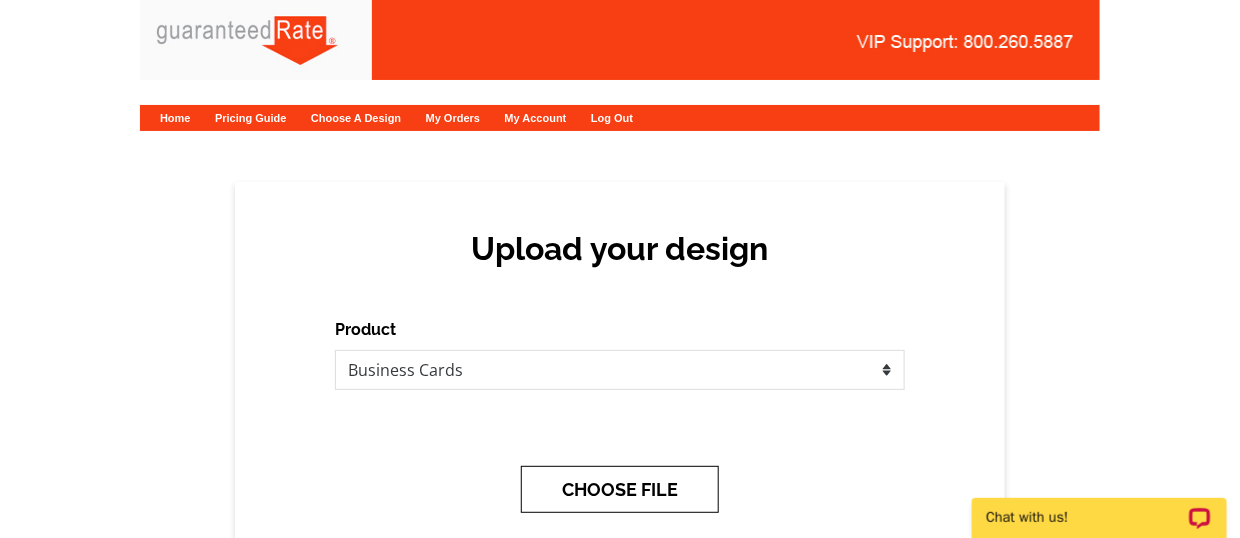 click on "CHOOSE FILE" at bounding box center [620, 489] 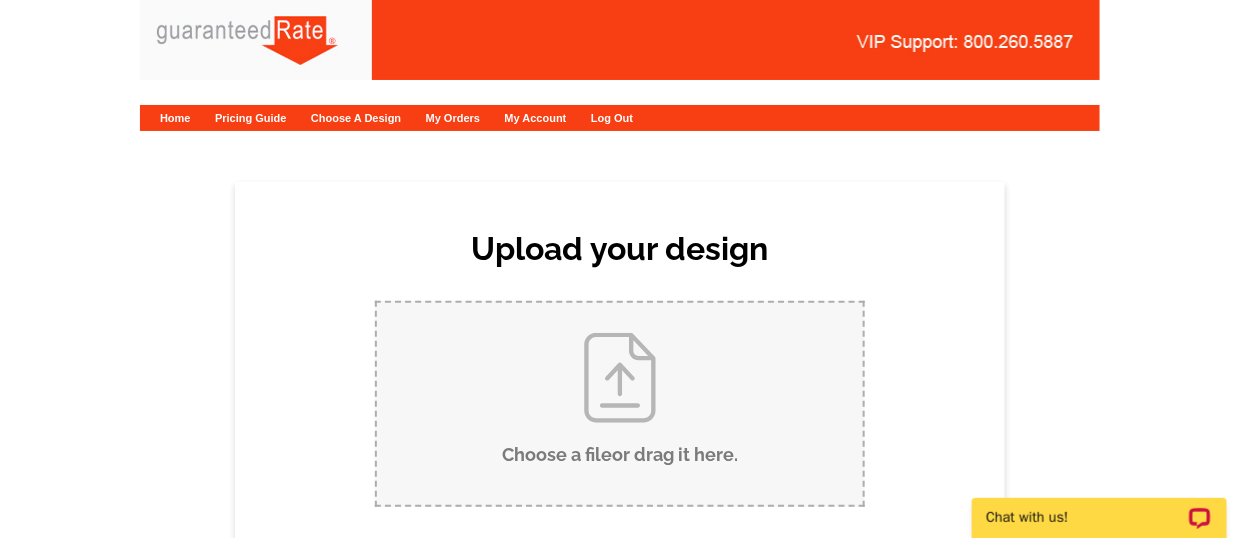 click on "Choose a file  or drag it here ." at bounding box center (620, 404) 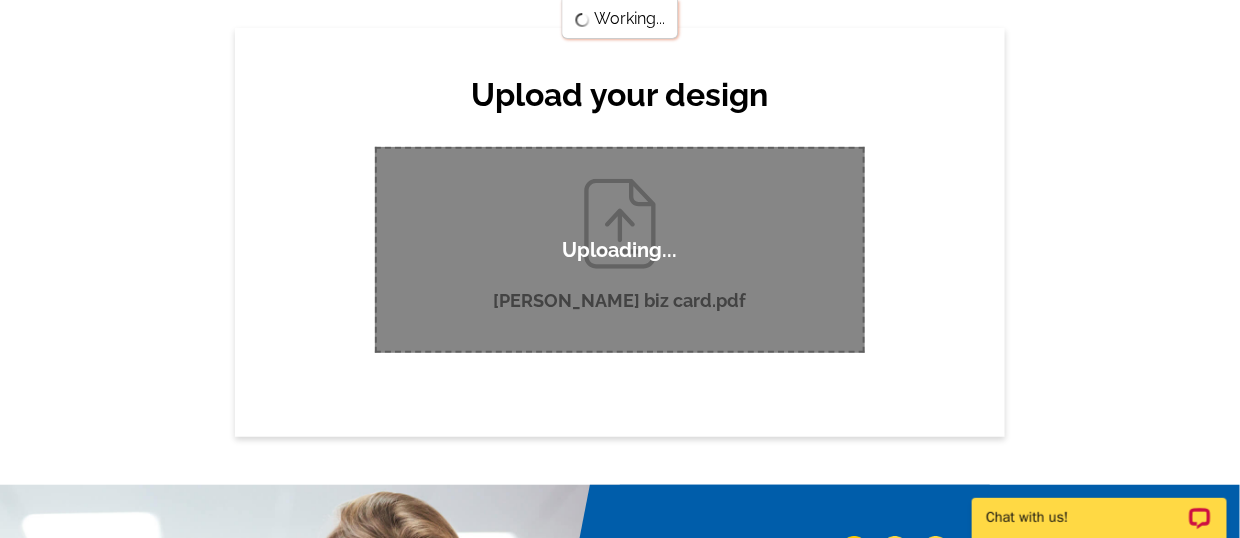 scroll, scrollTop: 154, scrollLeft: 0, axis: vertical 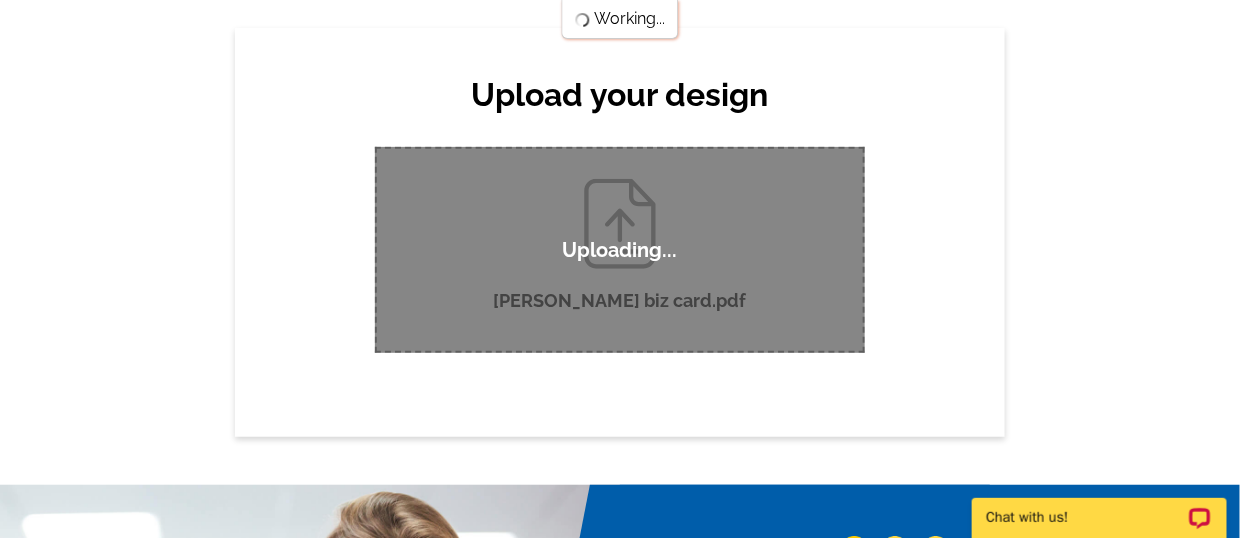 type 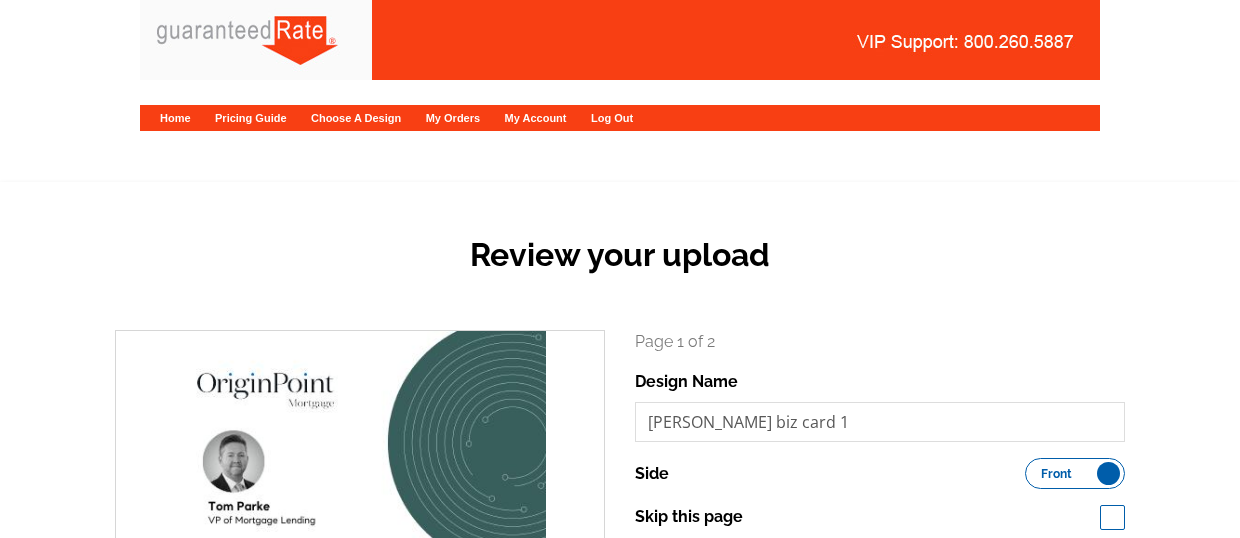 scroll, scrollTop: 0, scrollLeft: 0, axis: both 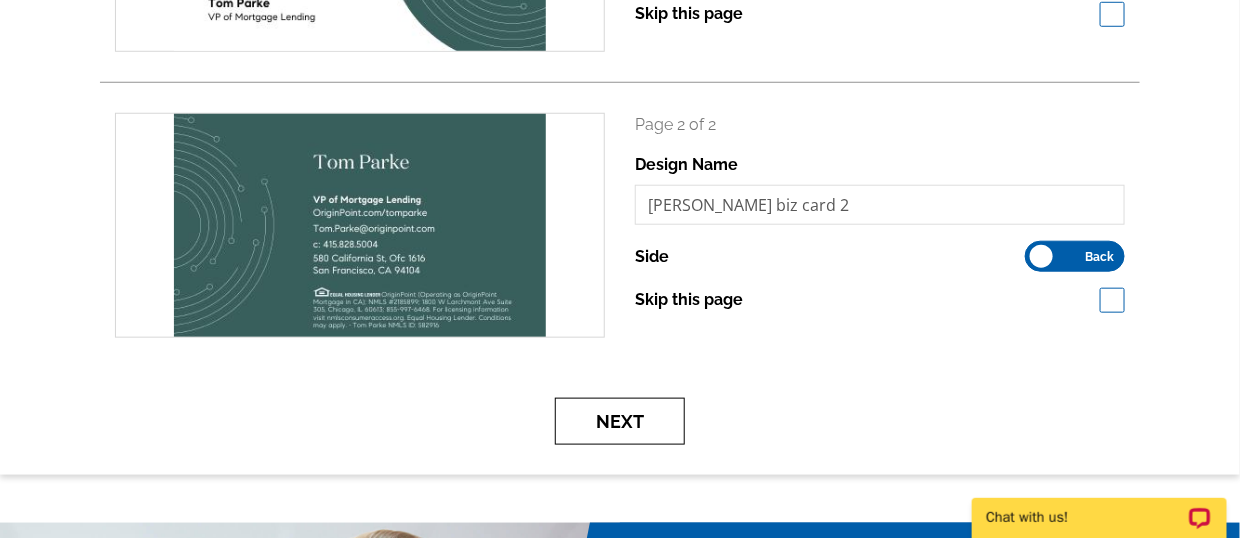 click on "Next" at bounding box center (620, 421) 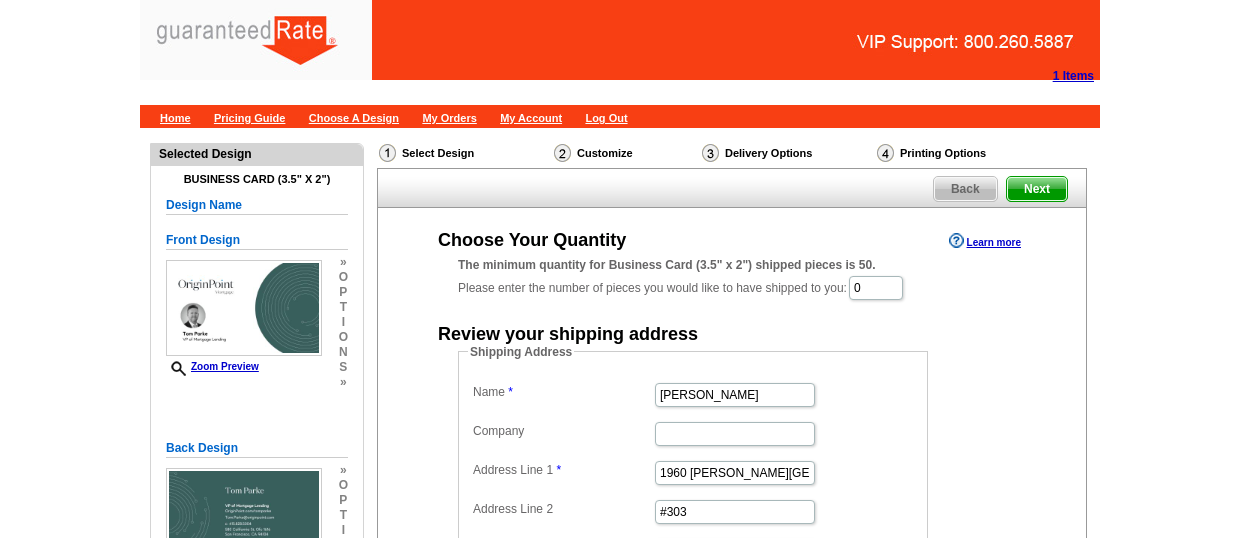 scroll, scrollTop: 0, scrollLeft: 0, axis: both 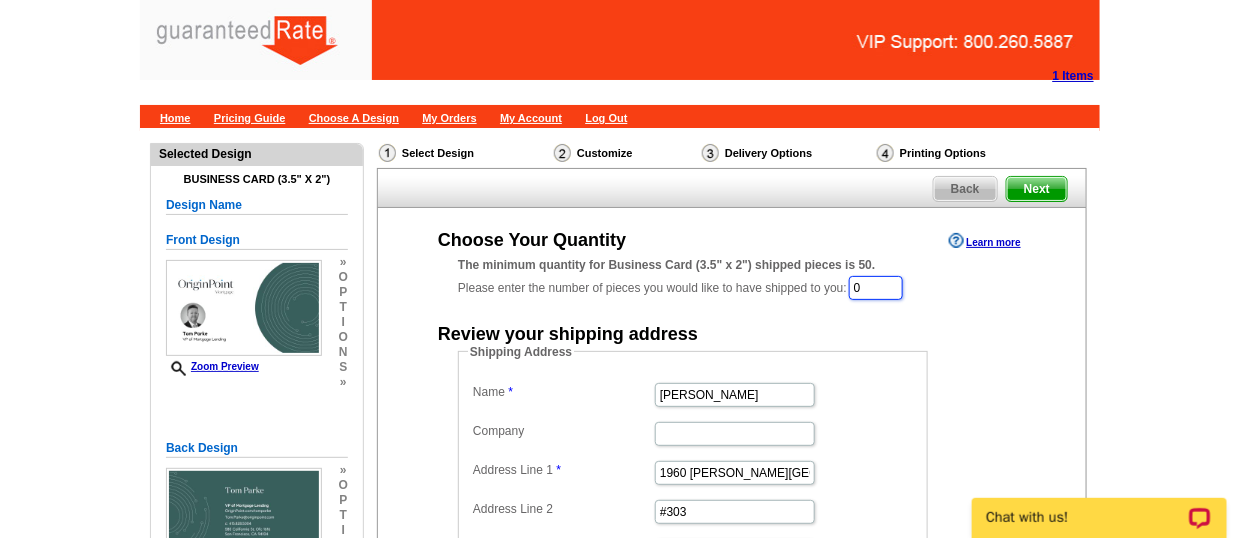 click on "0" at bounding box center (876, 288) 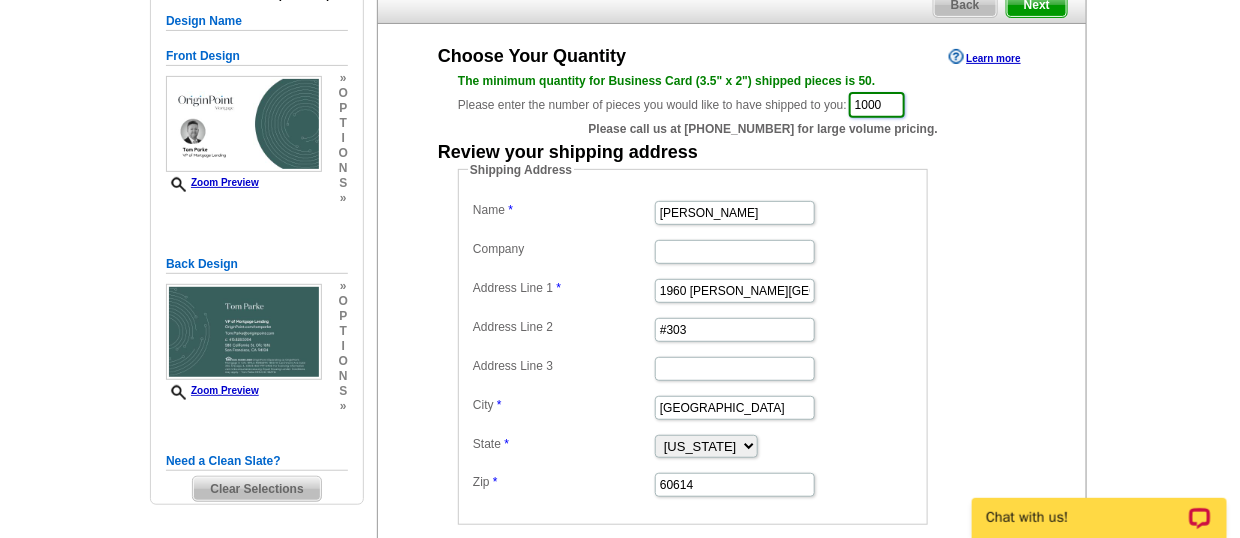scroll, scrollTop: 184, scrollLeft: 0, axis: vertical 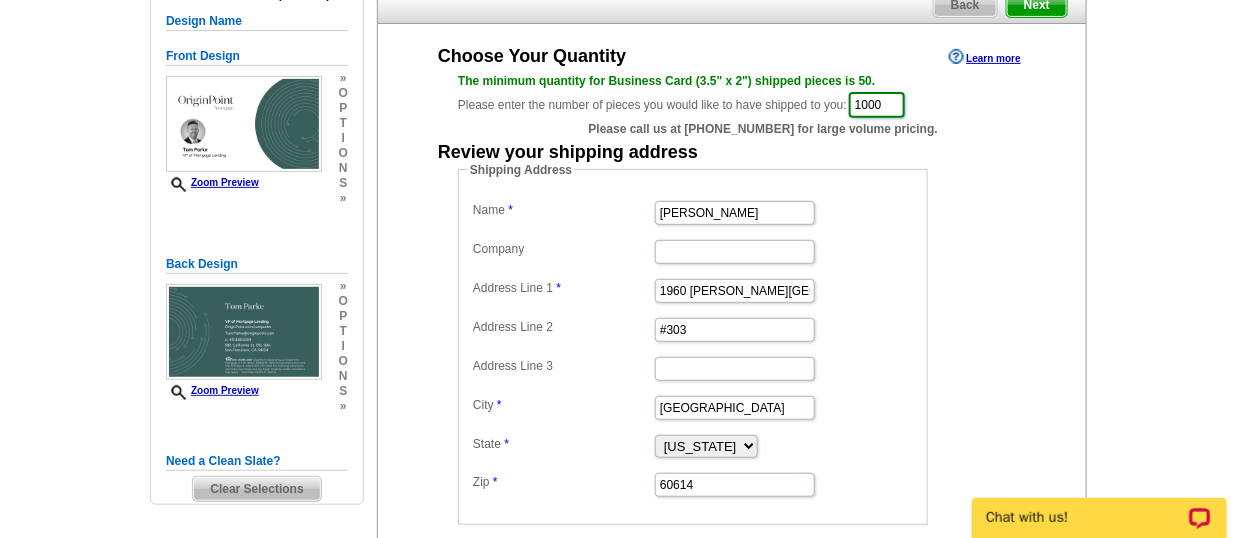type on "1000" 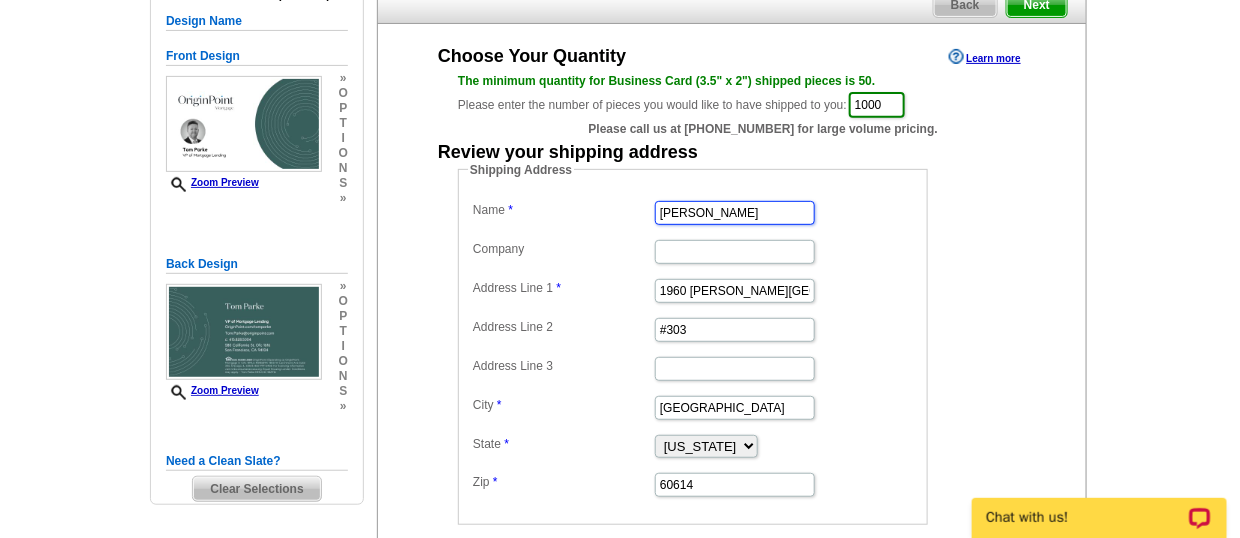 drag, startPoint x: 746, startPoint y: 216, endPoint x: 620, endPoint y: 229, distance: 126.66886 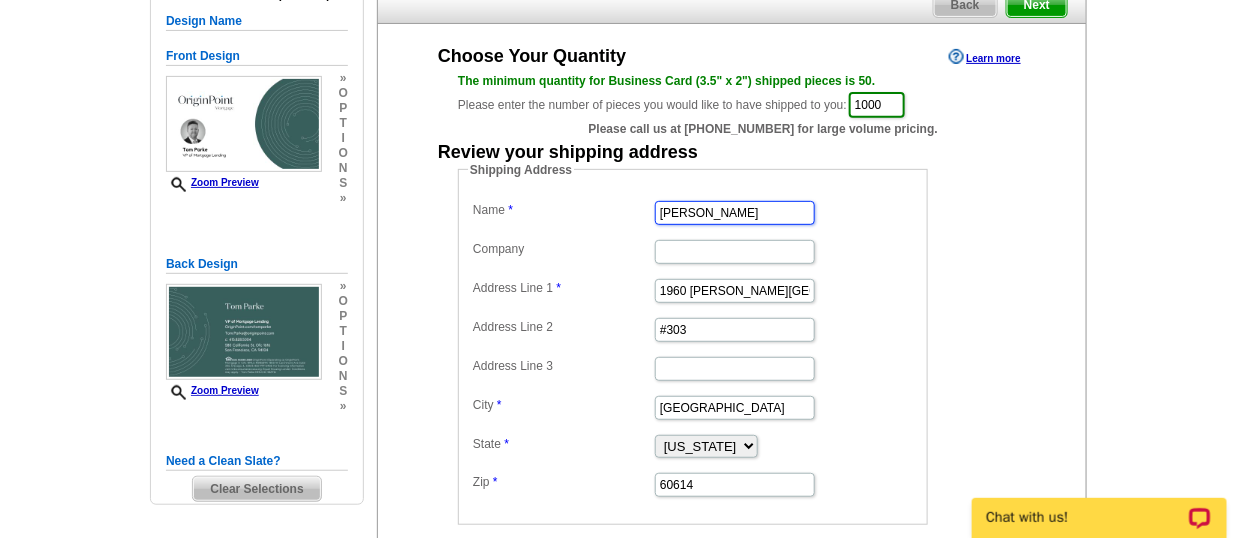 click on "Name
Dave Radke
Company
Address Line 1
1960 N. Lincoln Park West
Address Line 2
#303
Address Line 3
City
Chicago
State
Alabama
Alaska
Arizona
Arkansas
California
Colorado
Connecticut
District of Columbia
Delaware
Florida
Georgia
Hawaii
Idaho
Illinois
Indiana
Iowa
Kansas
Kentucky
Louisiana
Maine
Maryland
Massachusetts
Michigan
Minnesota
Mississippi
Missouri
Montana
Nebraska
Nevada
New Hampshire
New Jersey
New Mexico
New York
North Carolina
North Dakota
Ohio
Oklahoma
Oregon
Pennsylvania
Rhode Island
South Carolina
South Dakota
Tennessee
Texas
Utah
Vermont
Virginia
Washington
West Virginia
Wisconsin
Wyoming
Zip
60614" at bounding box center (693, 347) 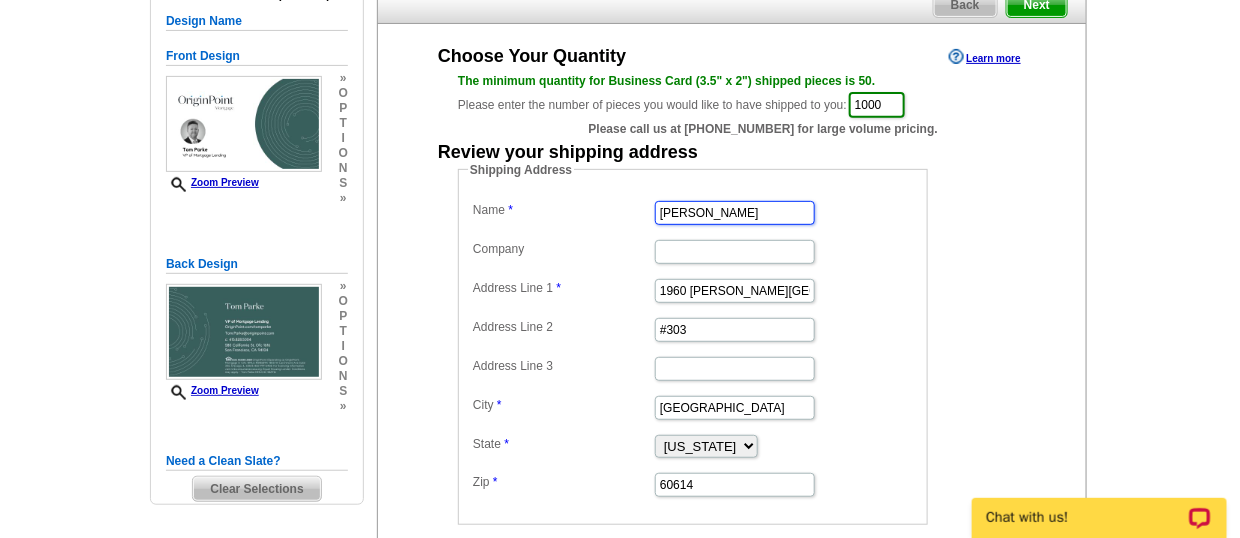type on "Tom Parke" 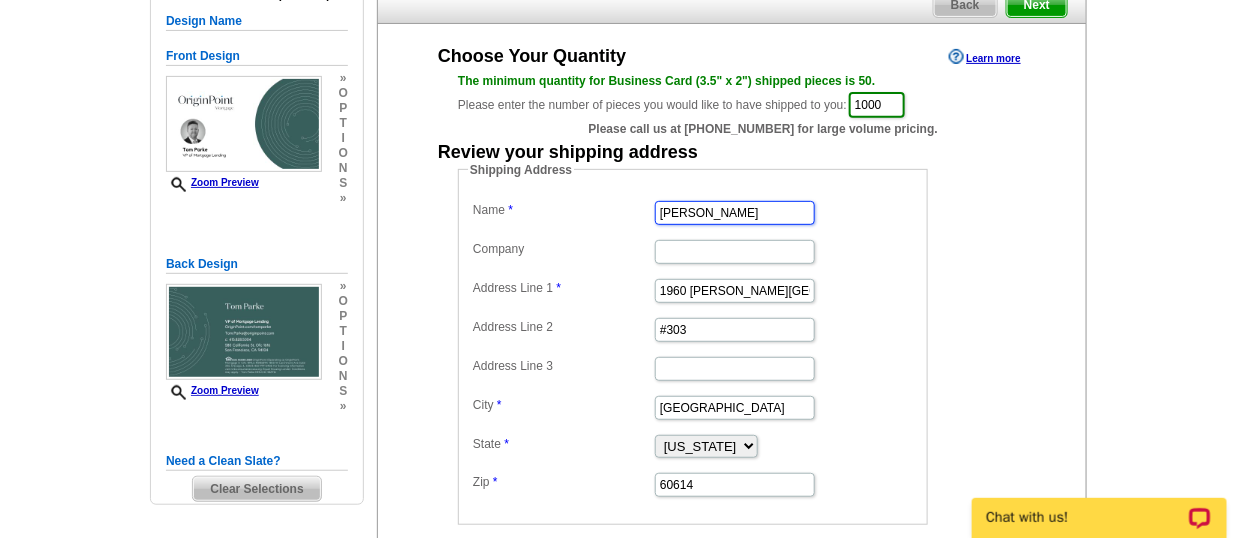scroll, scrollTop: 0, scrollLeft: 0, axis: both 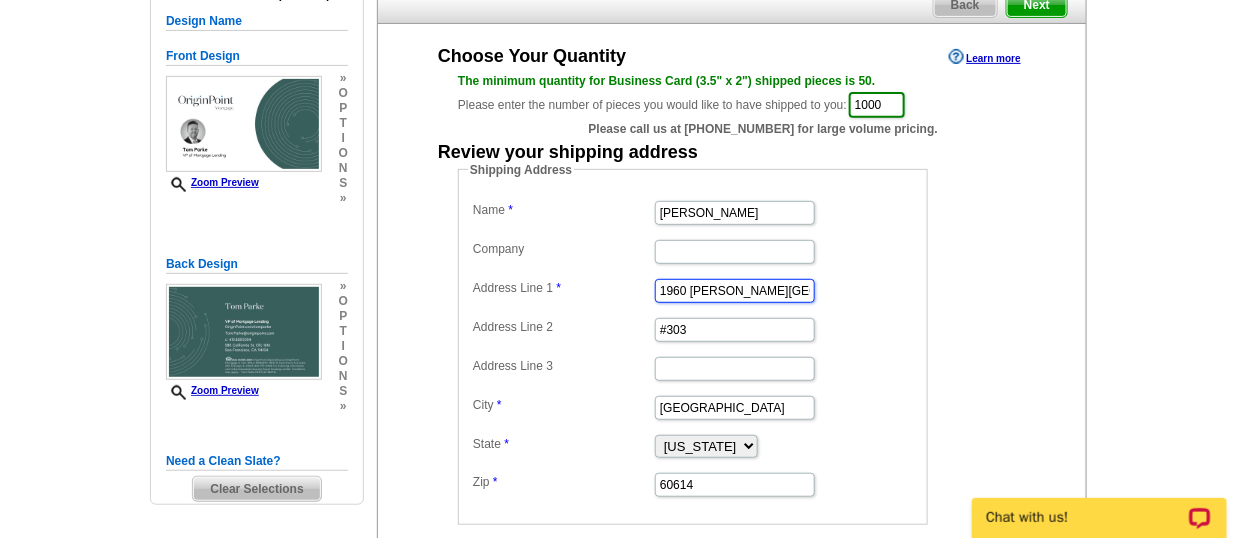 click on "1960 N. Lincoln Park West" at bounding box center (735, 291) 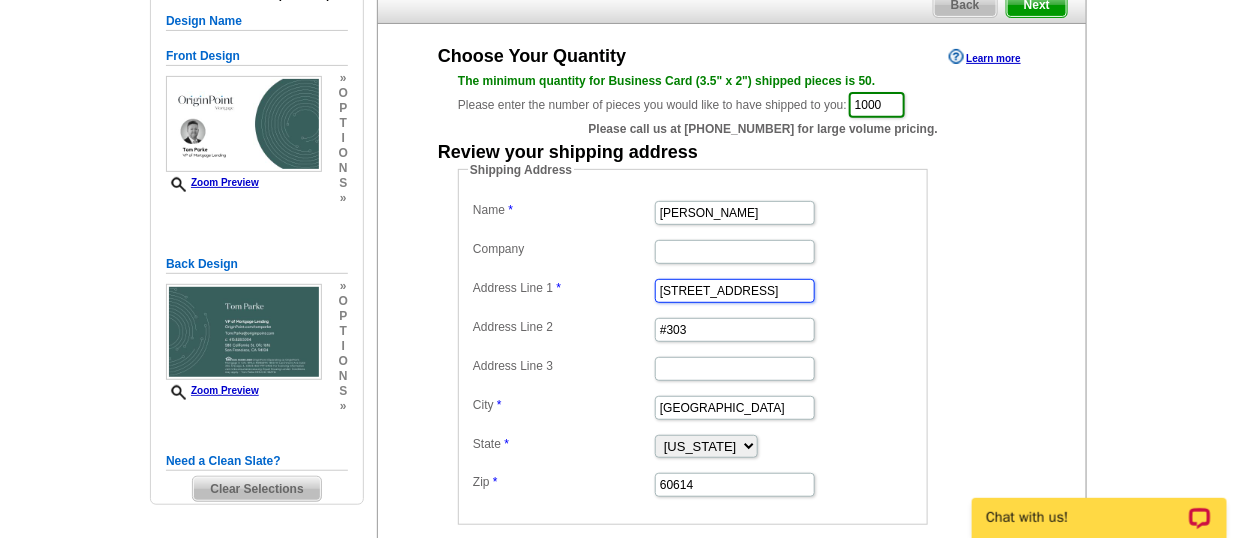 type on "[STREET_ADDRESS]" 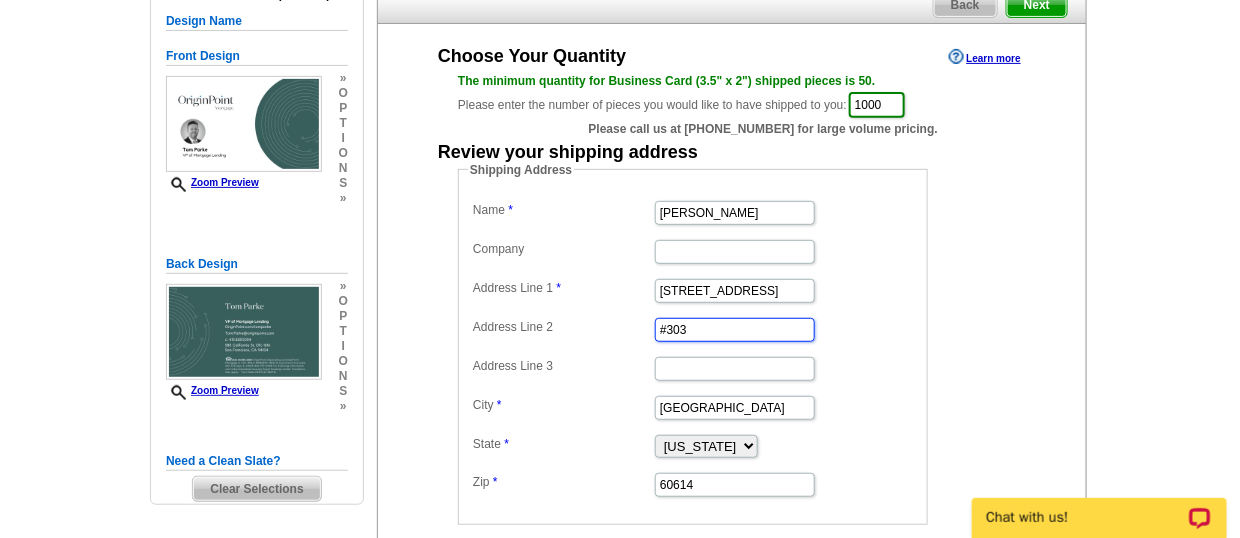 drag, startPoint x: 728, startPoint y: 318, endPoint x: 560, endPoint y: 316, distance: 168.0119 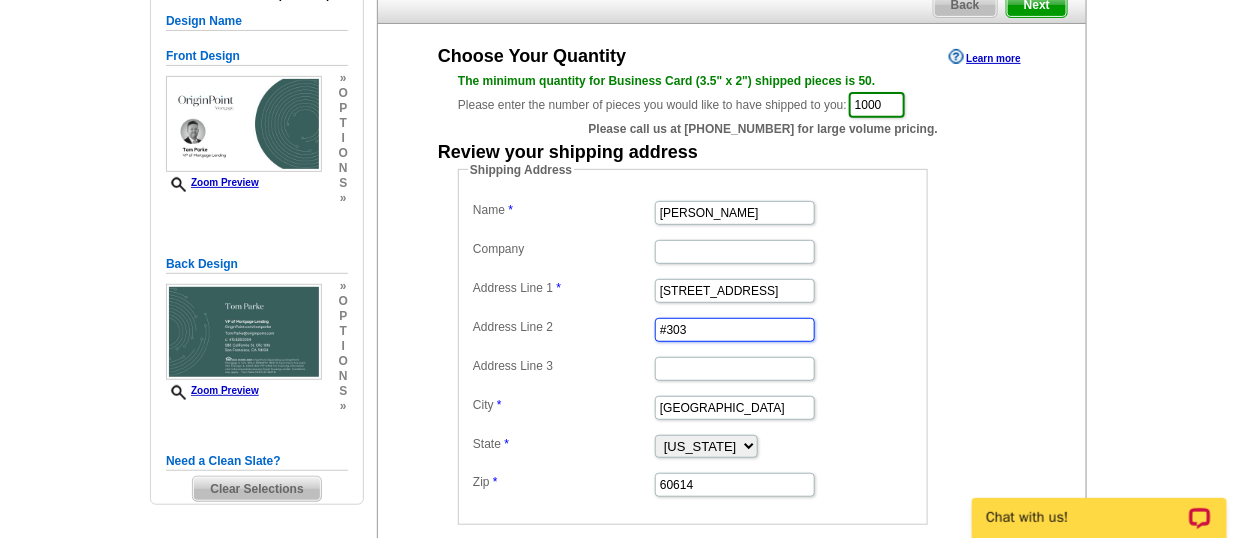 click on "Name
Tom Parke
Company
Address Line 1
515 Vienna Street
Address Line 2
#303
Address Line 3
City
Chicago
State
Alabama
Alaska
Arizona
Arkansas
California
Colorado
Connecticut
District of Columbia
Delaware
Florida
Georgia
Hawaii
Idaho
Illinois
Indiana
Iowa
Kansas
Kentucky
Louisiana
Maine
Maryland
Massachusetts
Michigan
Minnesota
Mississippi
Missouri
Montana
Nebraska
Nevada
New Hampshire
New Jersey
New Mexico
New York
North Carolina
North Dakota
Ohio
Oklahoma
Oregon
Pennsylvania
Rhode Island
South Carolina
South Dakota
Tennessee
Texas
Utah
Vermont
Virginia
Washington
West Virginia
Wisconsin
Wyoming
Zip
60614" at bounding box center (693, 347) 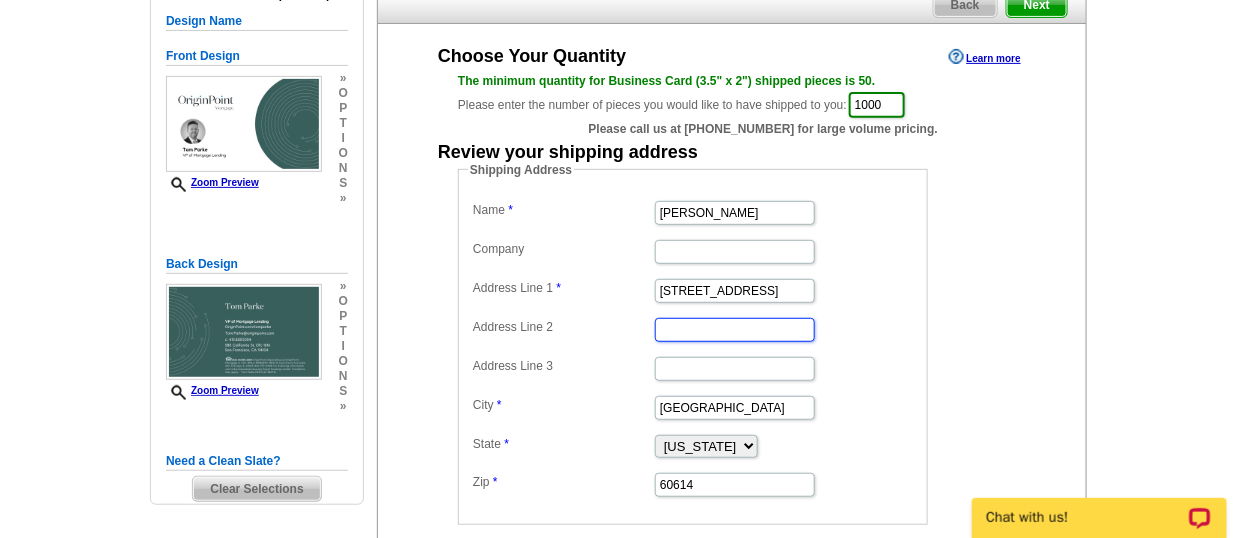 type 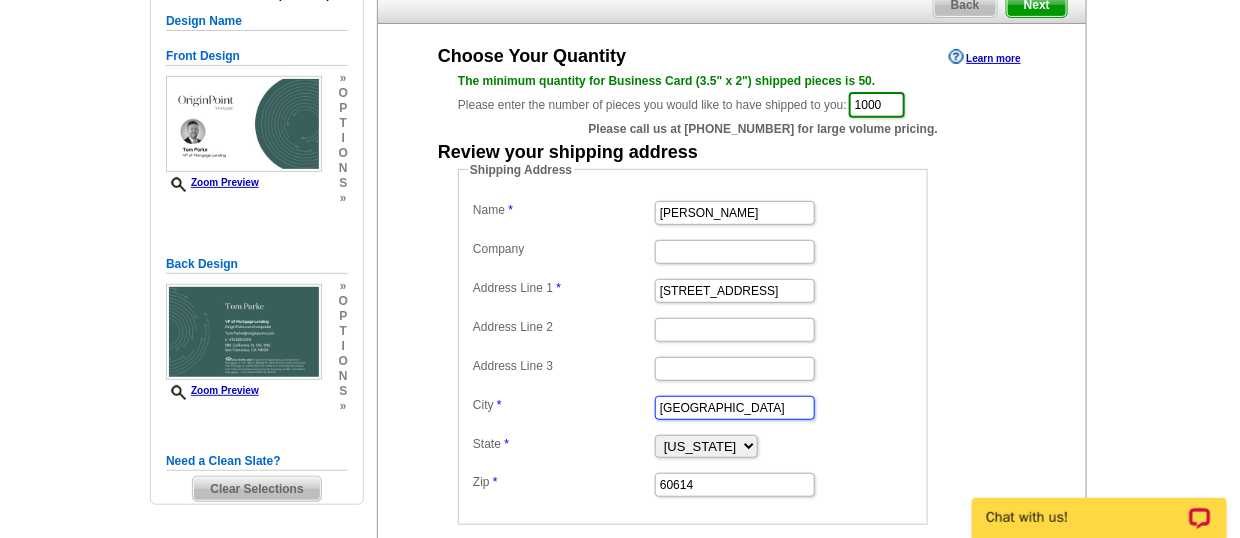 drag, startPoint x: 747, startPoint y: 408, endPoint x: 554, endPoint y: 381, distance: 194.87946 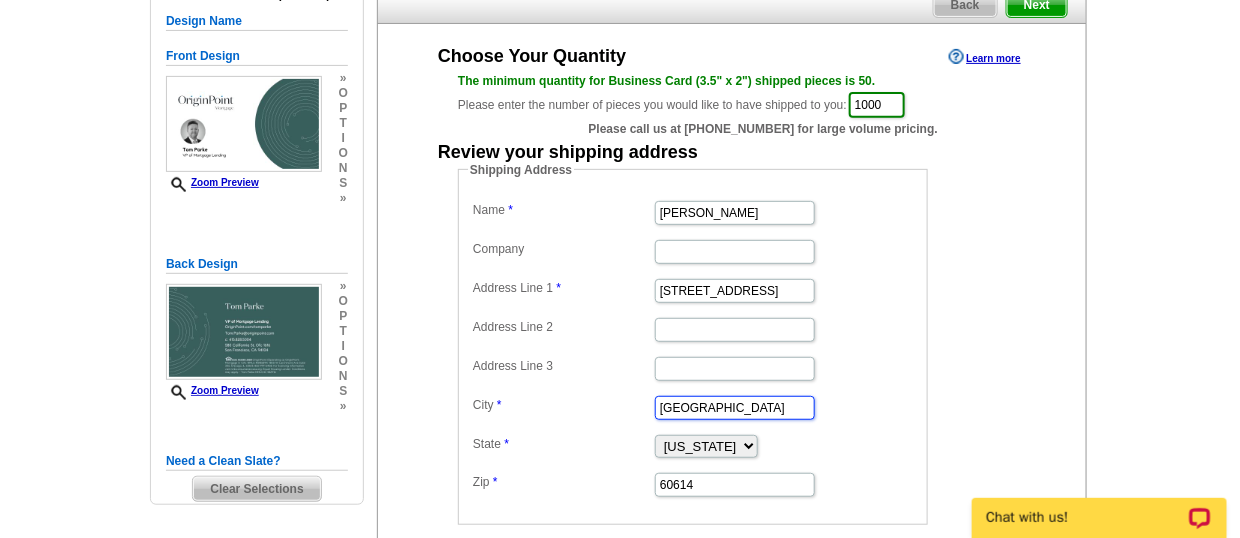 click on "Name
Tom Parke
Company
Address Line 1
515 Vienna Street
Address Line 2
Address Line 3
City
Chicago
State
Alabama
Alaska
Arizona
Arkansas
California
Colorado
Connecticut
District of Columbia
Delaware
Florida
Georgia
Hawaii
Idaho
Illinois
Indiana
Iowa
Kansas
Kentucky
Louisiana
Maine
Maryland
Massachusetts
Michigan
Minnesota
Mississippi
Missouri
Montana
Nebraska
Nevada
New Hampshire
New Jersey
New Mexico
New York
North Carolina
North Dakota
Ohio
Oklahoma
Oregon
Pennsylvania
Rhode Island
South Carolina
South Dakota
Tennessee
Texas
Utah
Vermont
Virginia
Washington
West Virginia
Wisconsin
Wyoming
Zip
60614" at bounding box center (693, 347) 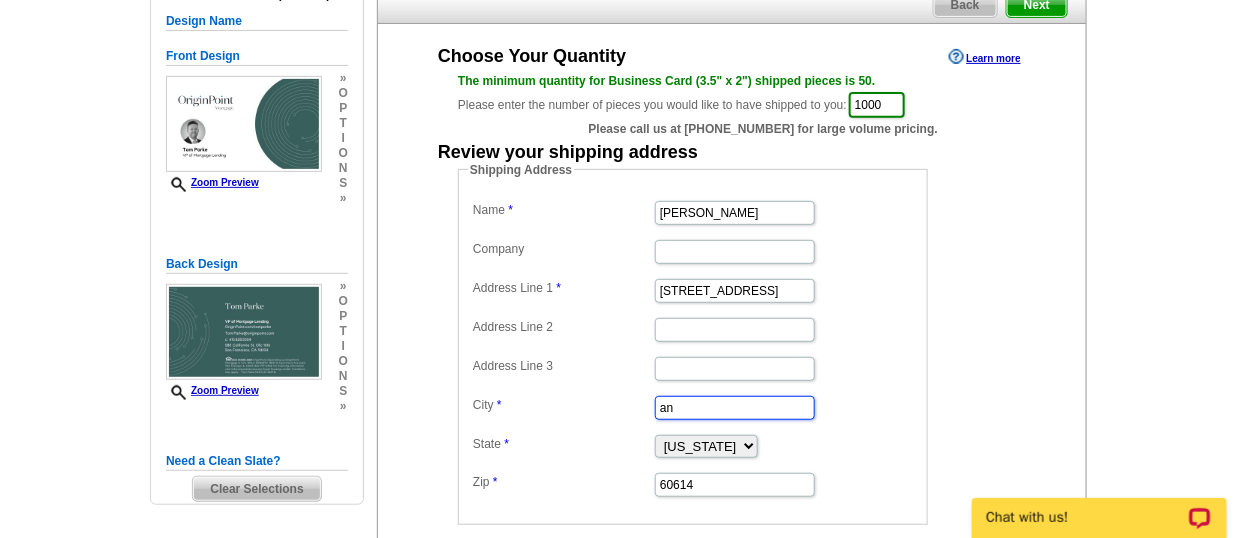 type on "a" 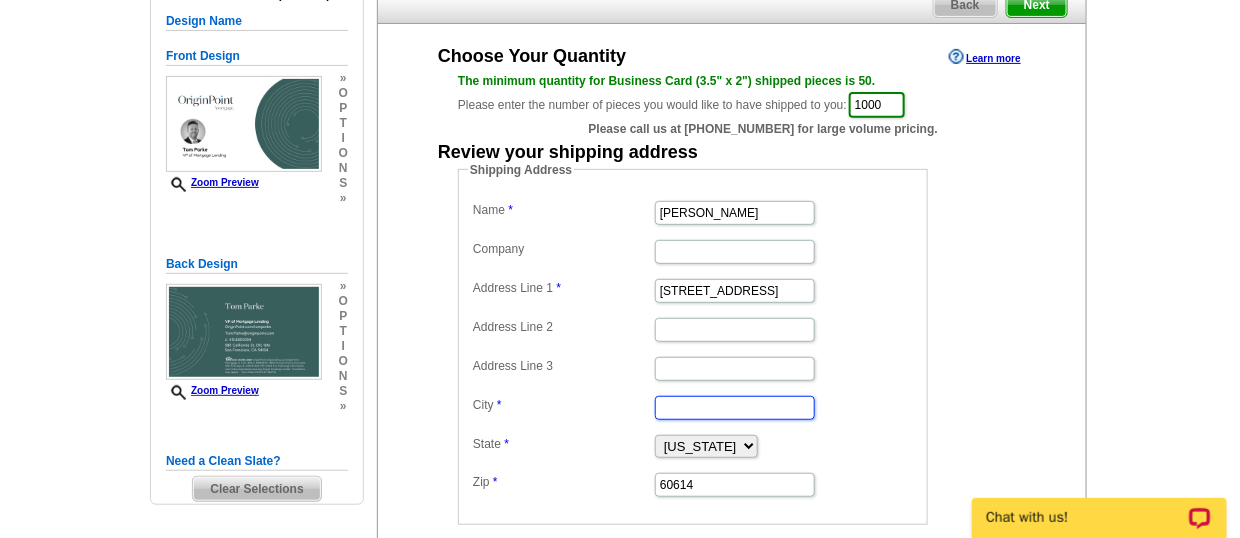 type 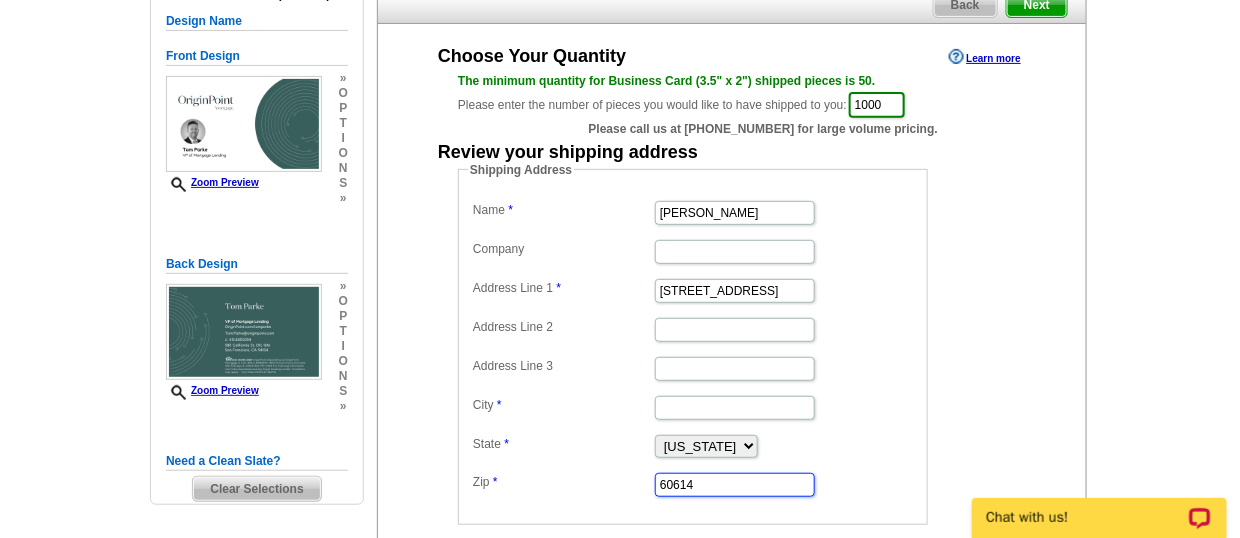 drag, startPoint x: 720, startPoint y: 475, endPoint x: 564, endPoint y: 457, distance: 157.03503 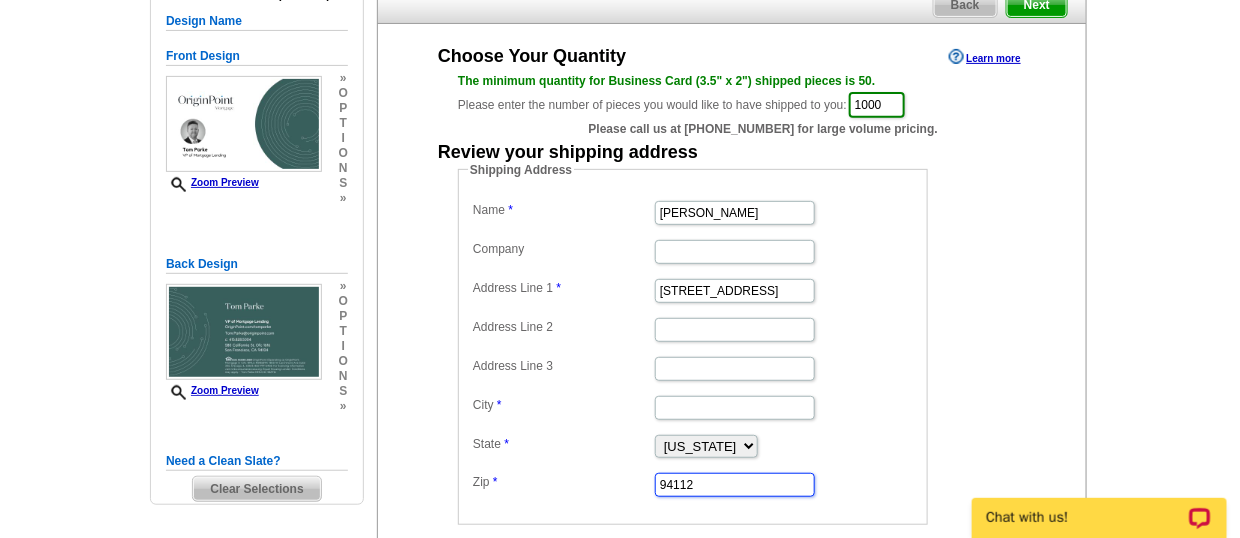 type on "94112" 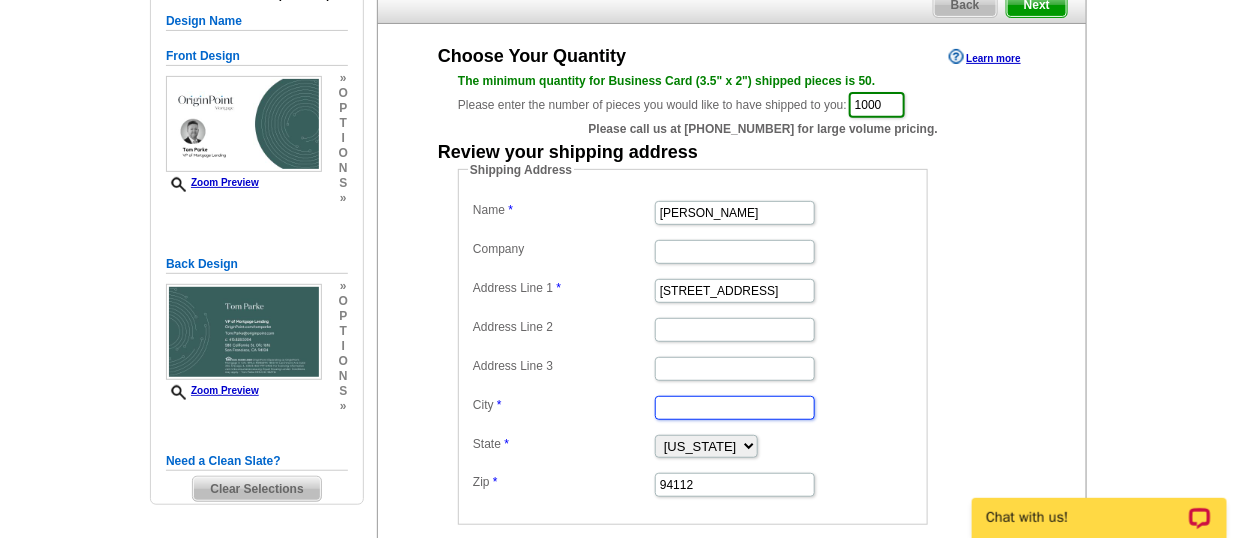 click on "City" at bounding box center [735, 408] 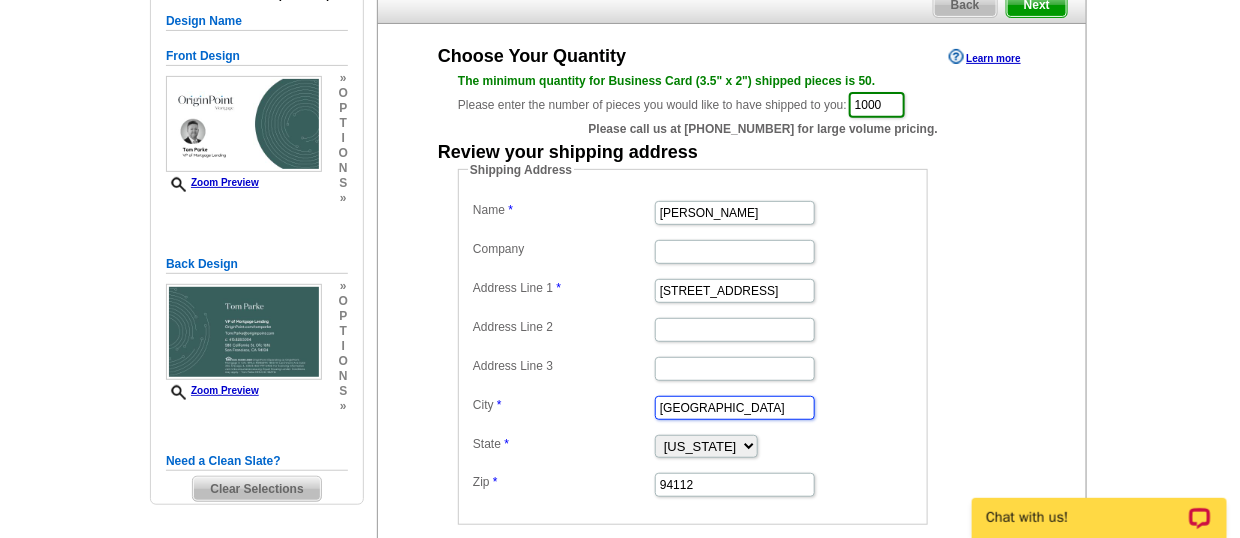 type on "San Francisco" 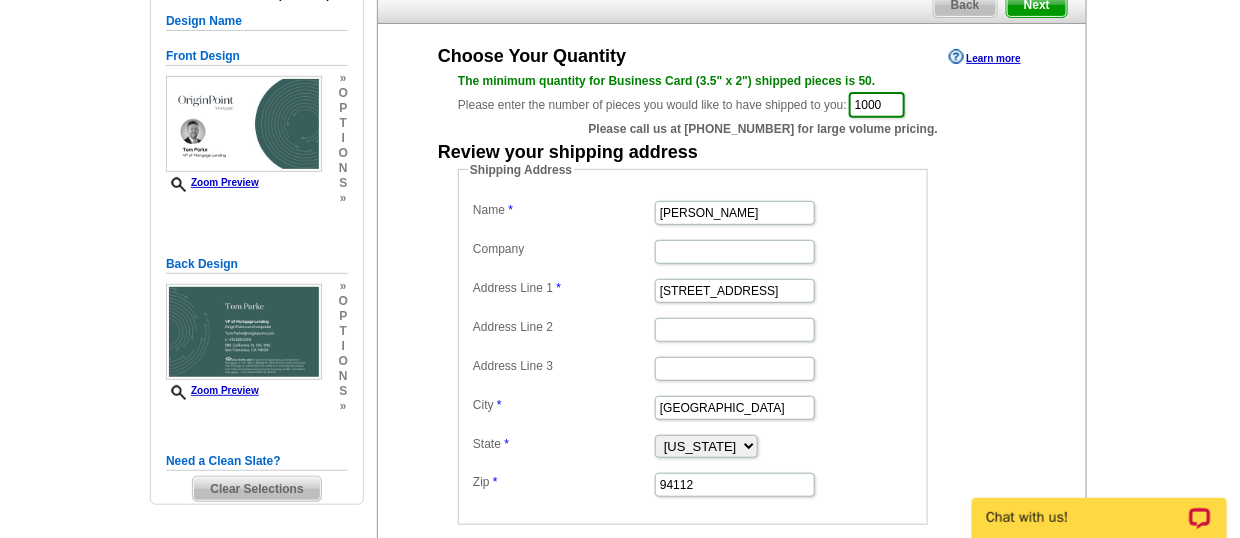 click on "Alabama
Alaska
Arizona
Arkansas
California
Colorado
Connecticut
District of Columbia
Delaware
Florida
Georgia
Hawaii
Idaho
Illinois
Indiana
Iowa
Kansas
Kentucky
Louisiana
Maine
Maryland
Massachusetts
Michigan
Minnesota
Mississippi
Missouri
Montana
Nebraska
Nevada
New Hampshire
New Jersey
New Mexico
New York
North Carolina
North Dakota
Ohio
Oklahoma
Oregon
Pennsylvania
Rhode Island
South Carolina
South Dakota
Tennessee
Texas
Utah
Vermont
Virginia
Washington
West Virginia
Wisconsin
Wyoming" at bounding box center [693, 445] 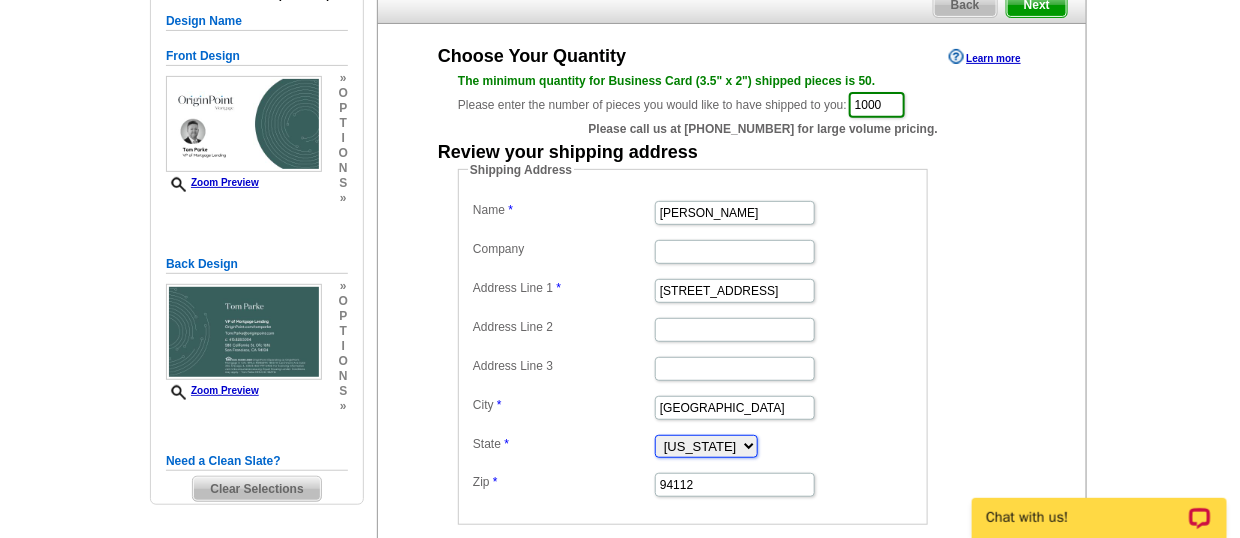 click on "Alabama
Alaska
Arizona
Arkansas
California
Colorado
Connecticut
District of Columbia
Delaware
Florida
Georgia
Hawaii
Idaho
Illinois
Indiana
Iowa
Kansas
Kentucky
Louisiana
Maine
Maryland
Massachusetts
Michigan
Minnesota
Mississippi
Missouri
Montana
Nebraska
Nevada
New Hampshire
New Jersey
New Mexico
New York
North Carolina
North Dakota
Ohio
Oklahoma
Oregon
Pennsylvania
Rhode Island
South Carolina
South Dakota
Tennessee
Texas
Utah
Vermont
Virginia
Washington
West Virginia
Wisconsin
Wyoming" at bounding box center [706, 446] 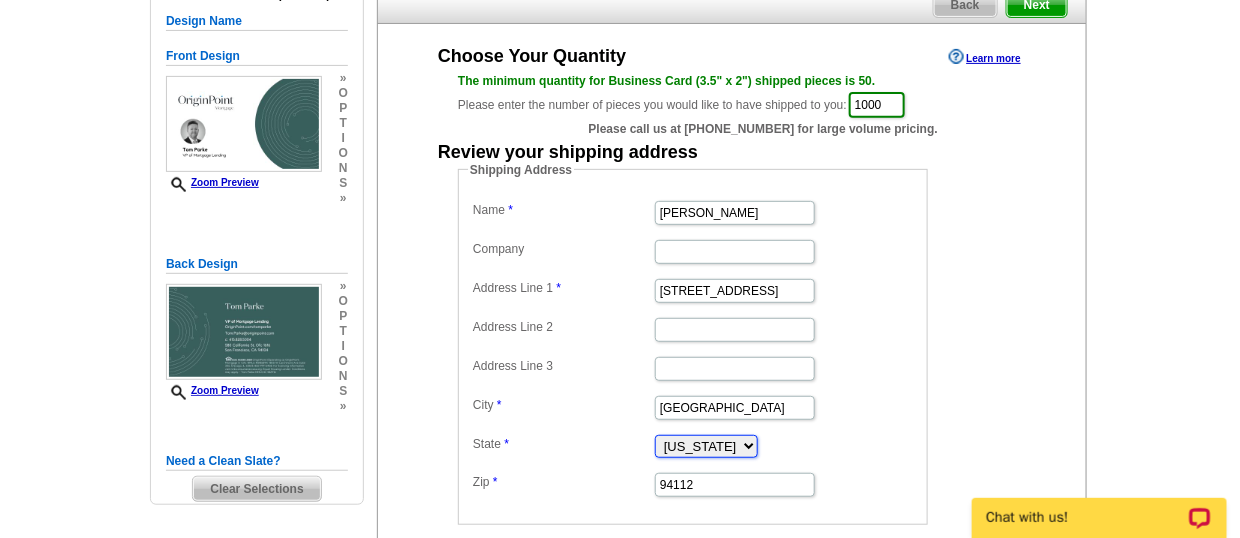 select on "CA" 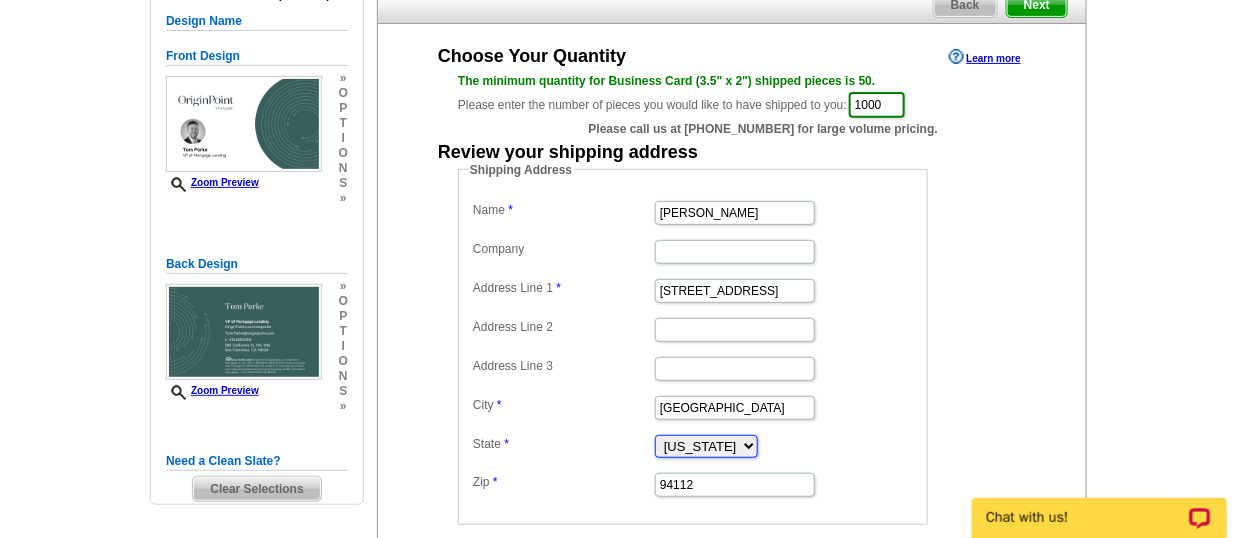 click on "Alabama
Alaska
Arizona
Arkansas
California
Colorado
Connecticut
District of Columbia
Delaware
Florida
Georgia
Hawaii
Idaho
Illinois
Indiana
Iowa
Kansas
Kentucky
Louisiana
Maine
Maryland
Massachusetts
Michigan
Minnesota
Mississippi
Missouri
Montana
Nebraska
Nevada
New Hampshire
New Jersey
New Mexico
New York
North Carolina
North Dakota
Ohio
Oklahoma
Oregon
Pennsylvania
Rhode Island
South Carolina
South Dakota
Tennessee
Texas
Utah
Vermont
Virginia
Washington
West Virginia
Wisconsin
Wyoming" at bounding box center [706, 446] 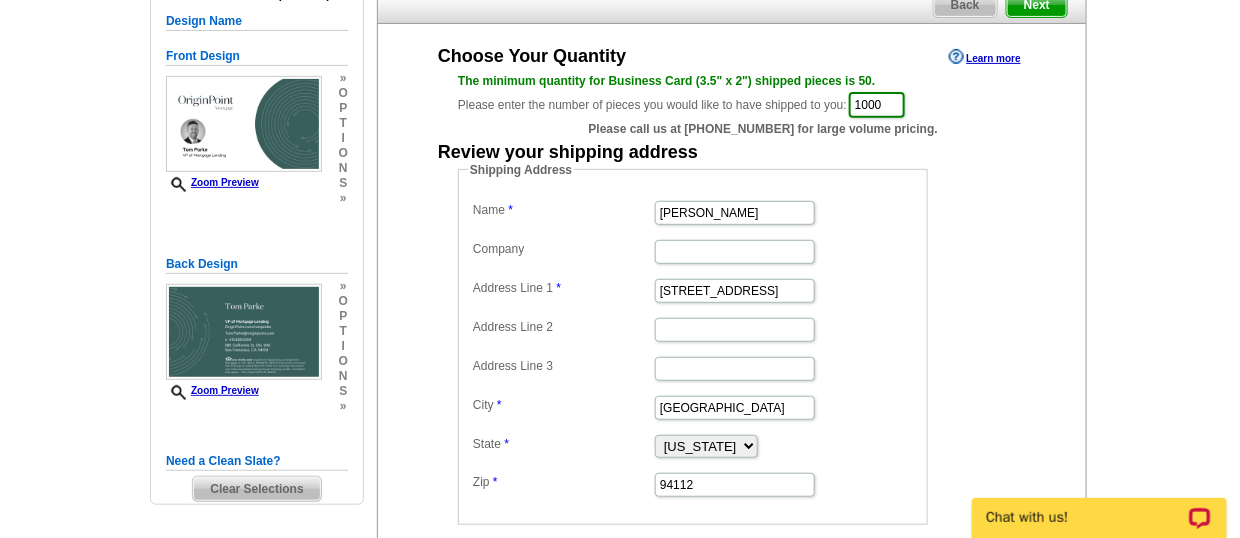 click at bounding box center (693, 328) 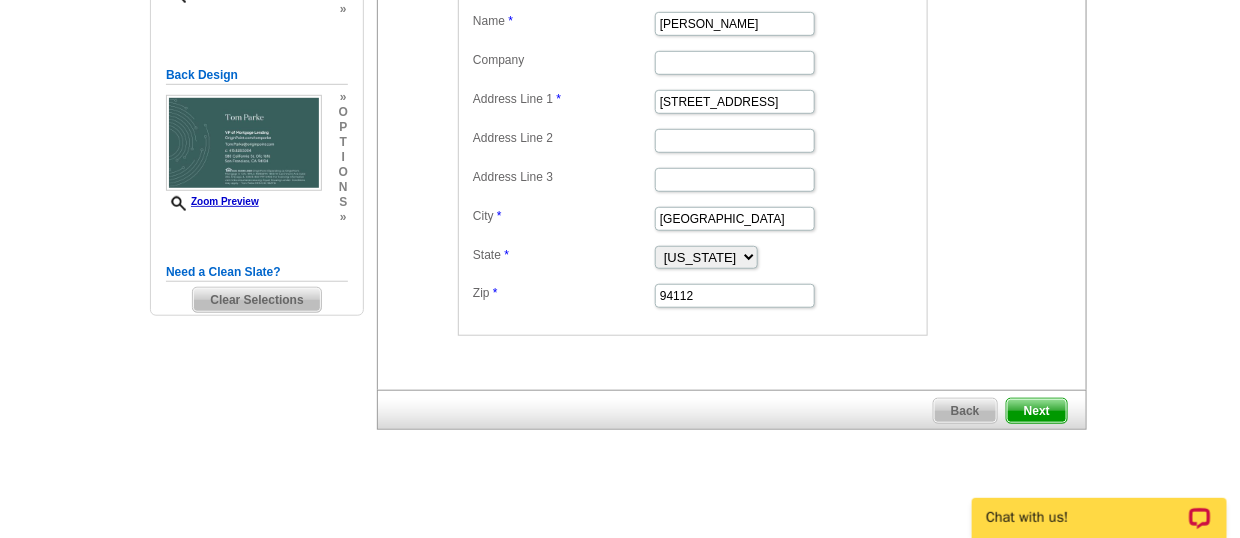 scroll, scrollTop: 375, scrollLeft: 0, axis: vertical 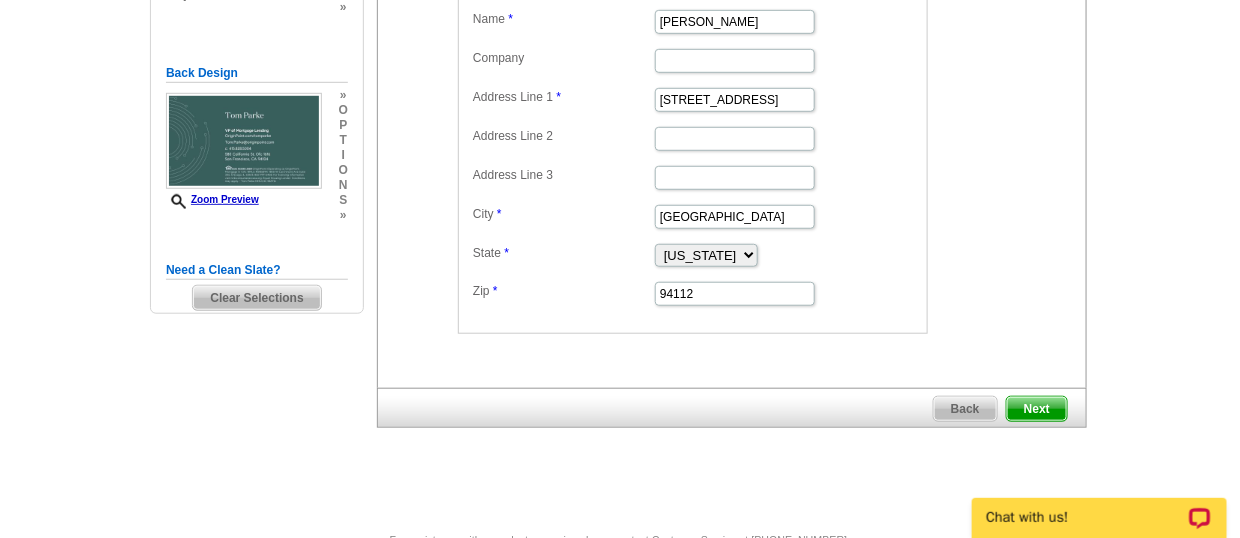 click on "Next" at bounding box center (1037, 409) 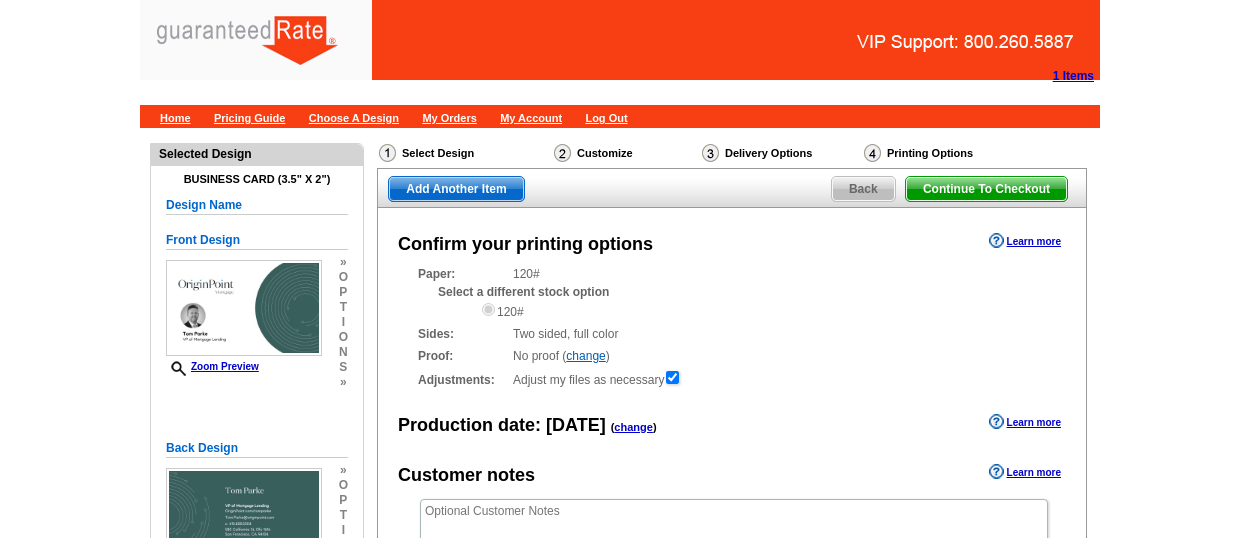 scroll, scrollTop: 0, scrollLeft: 0, axis: both 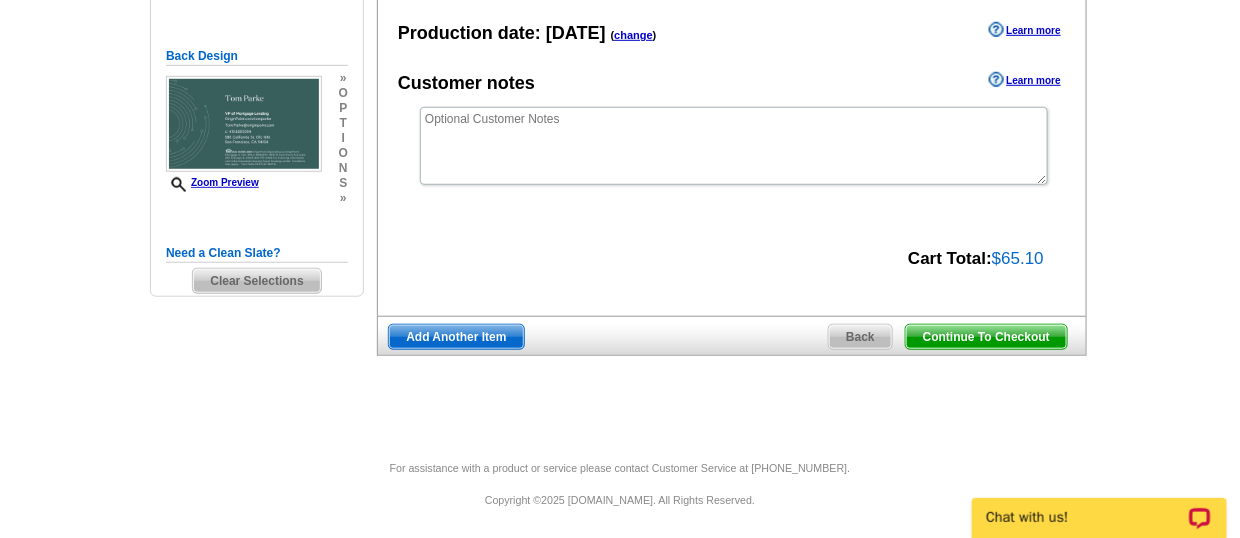 click on "Add Another Item" at bounding box center (456, 337) 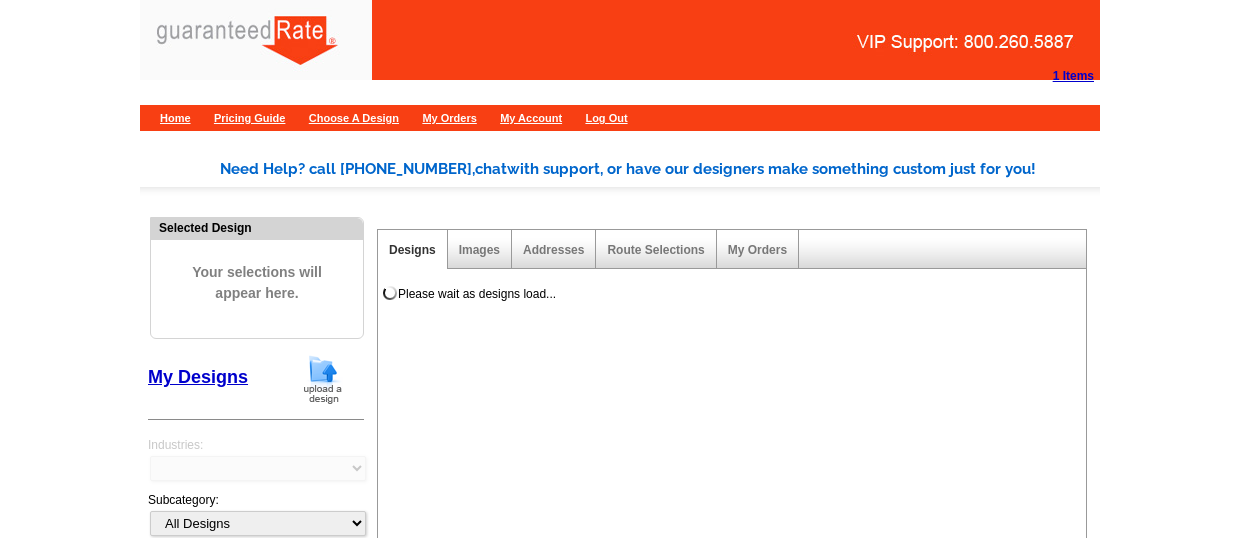 scroll, scrollTop: 0, scrollLeft: 0, axis: both 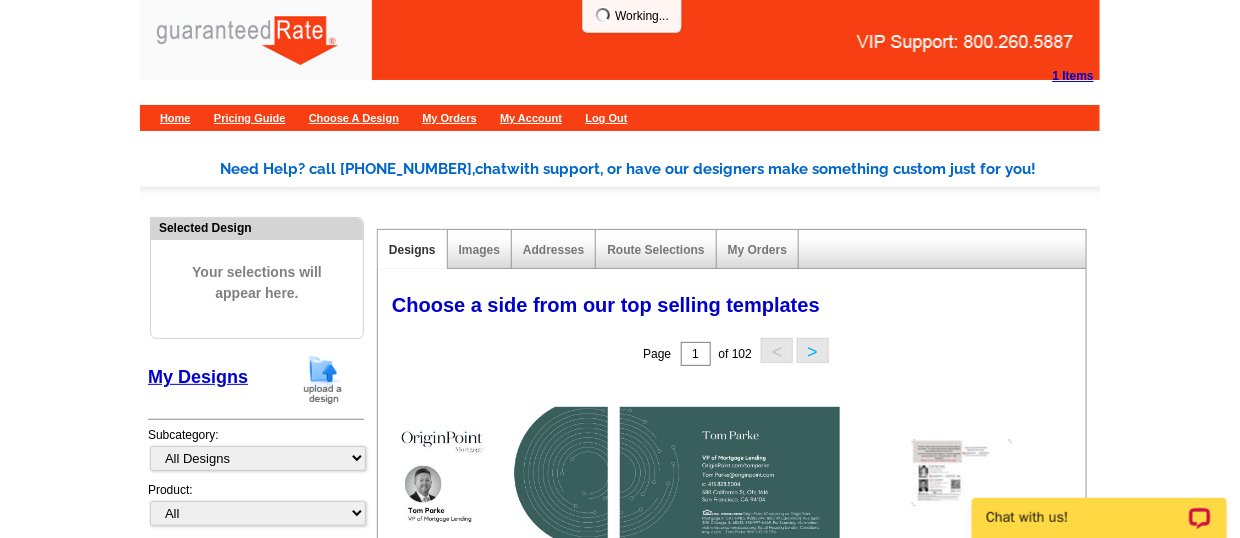 click at bounding box center [323, 379] 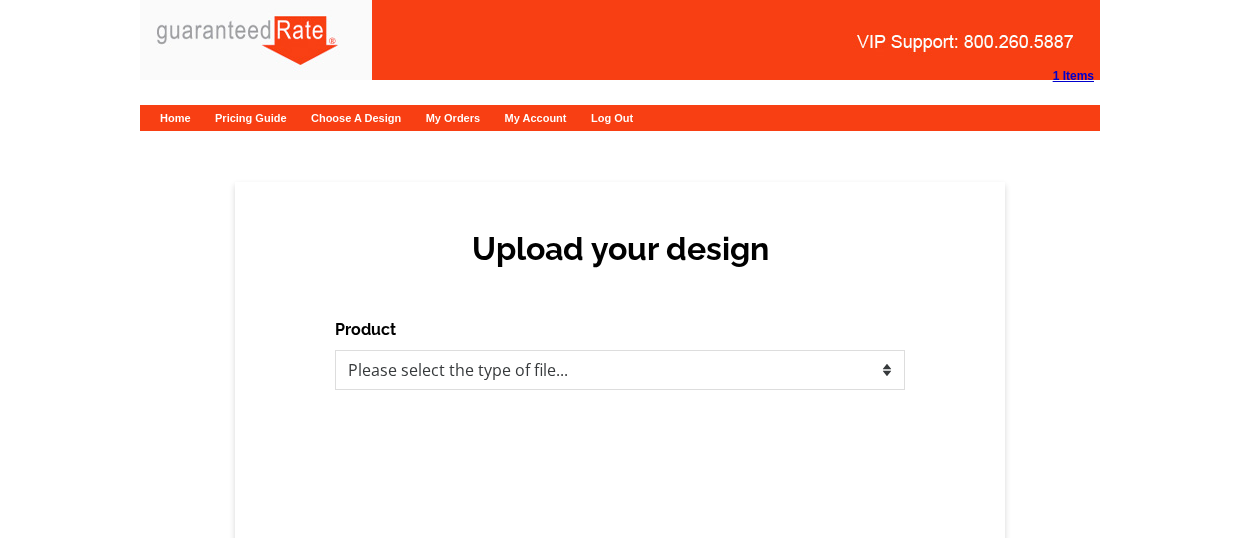 scroll, scrollTop: 0, scrollLeft: 0, axis: both 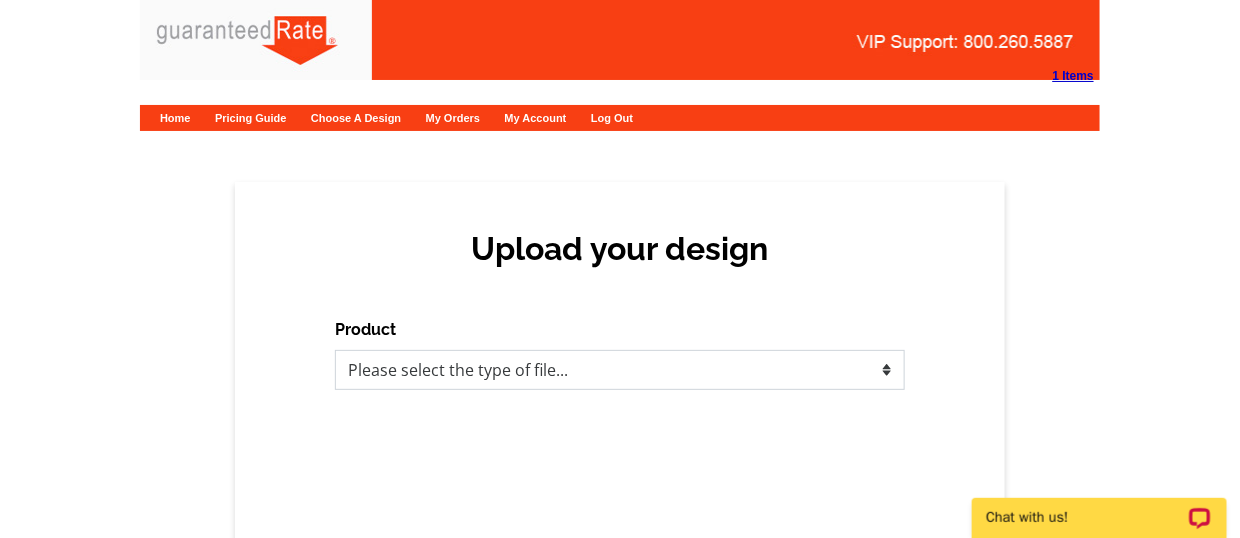 click on "Please select the type of file...
Postcards
Calendars
Business Cards
Letters and flyers
Greeting Cards" at bounding box center [620, 370] 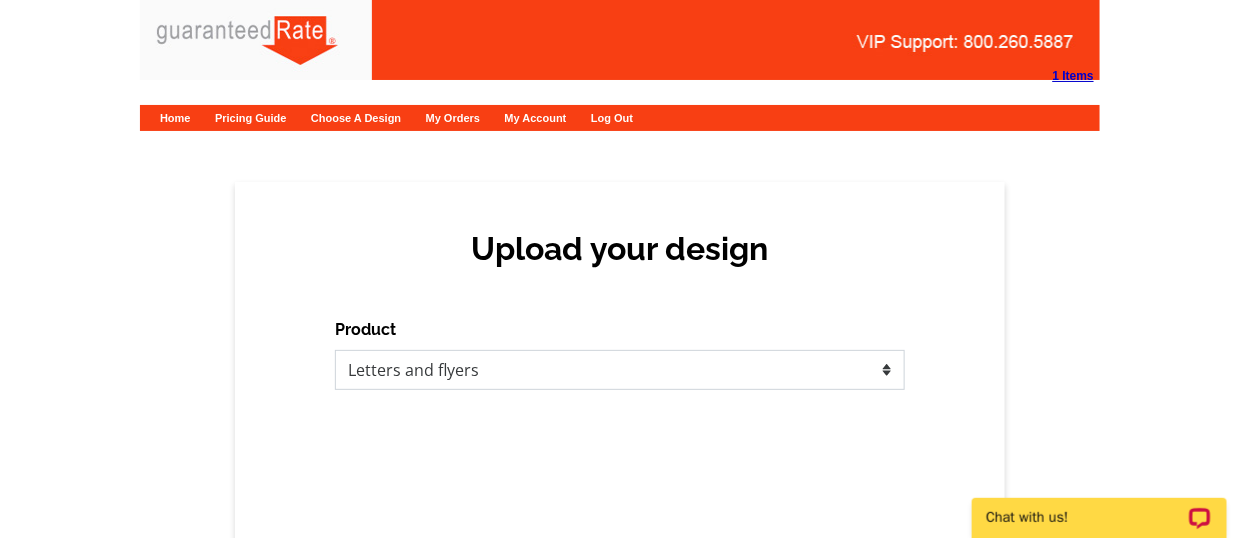click on "Please select the type of file...
Postcards
Calendars
Business Cards
Letters and flyers
Greeting Cards" at bounding box center [620, 370] 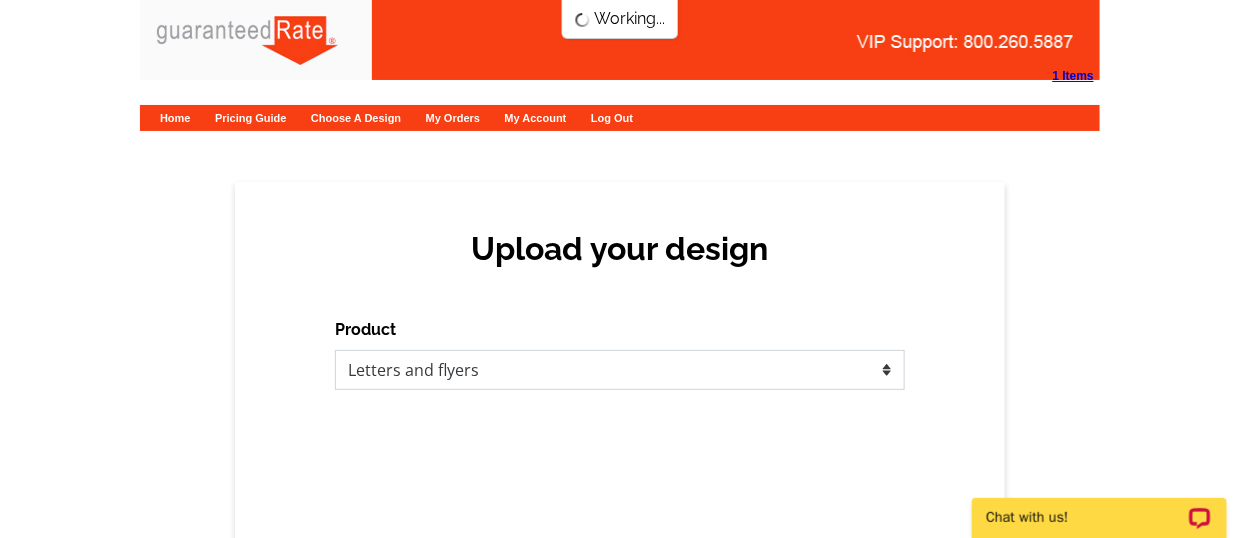 scroll, scrollTop: 0, scrollLeft: 0, axis: both 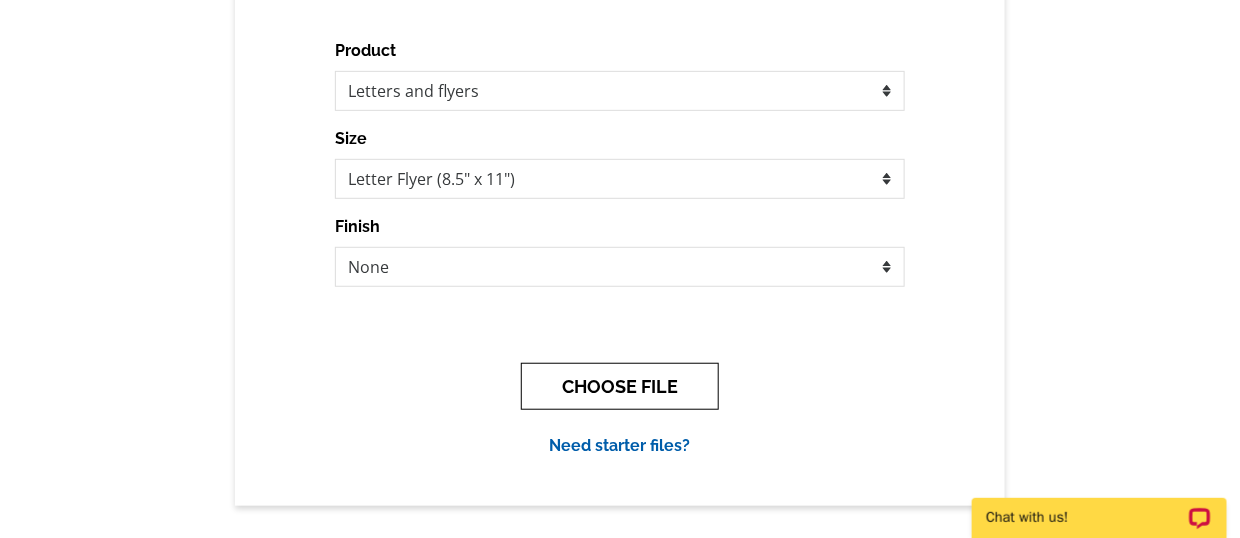 click on "CHOOSE FILE" at bounding box center (620, 386) 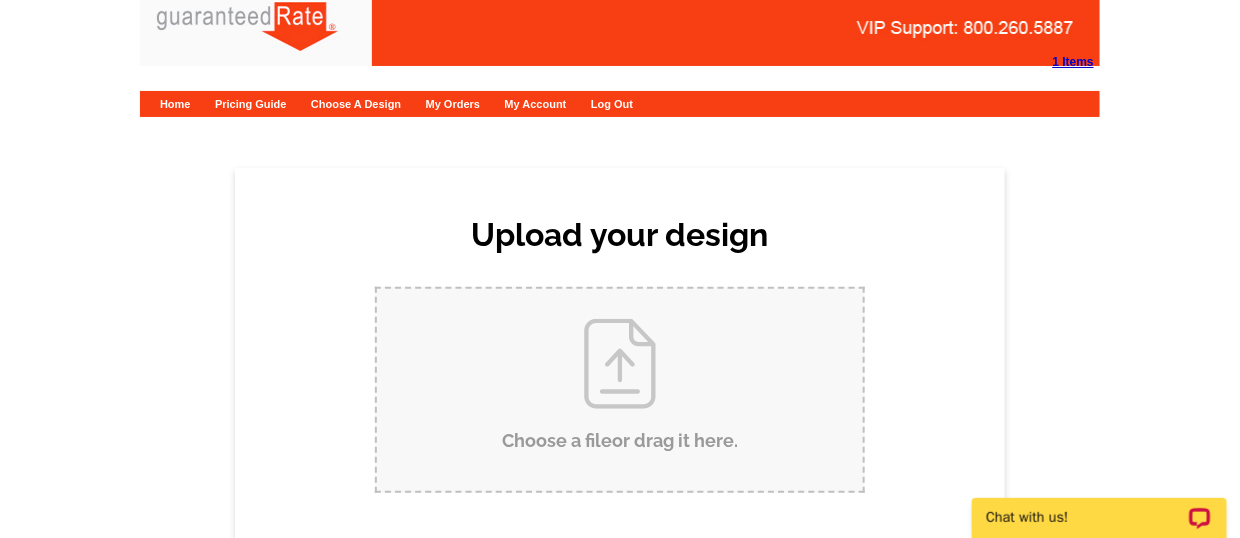 scroll, scrollTop: 0, scrollLeft: 0, axis: both 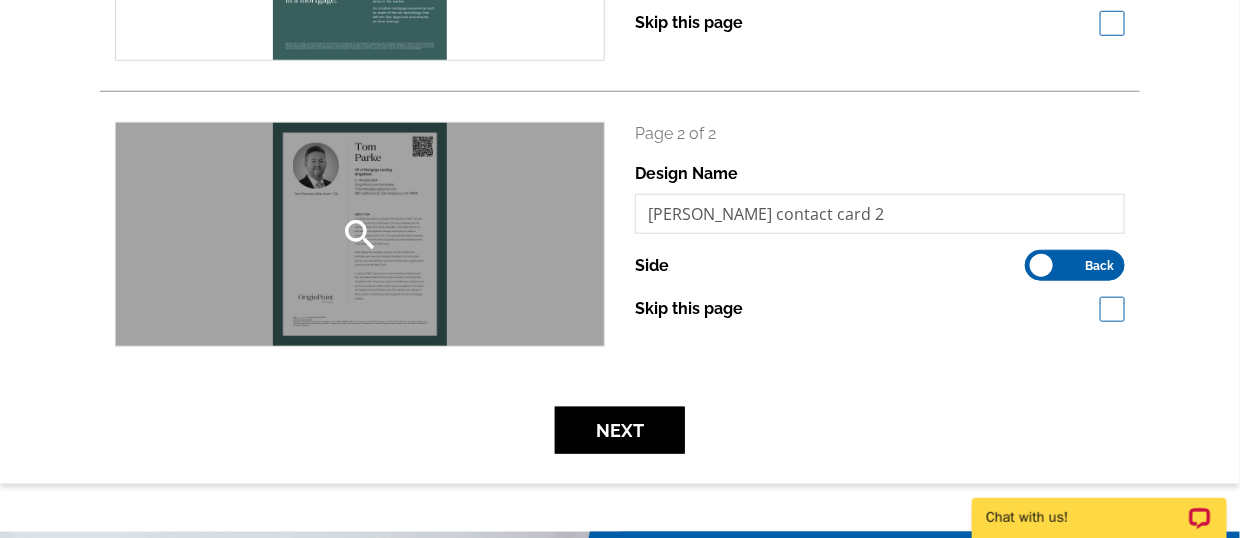 click on "search" at bounding box center (360, 234) 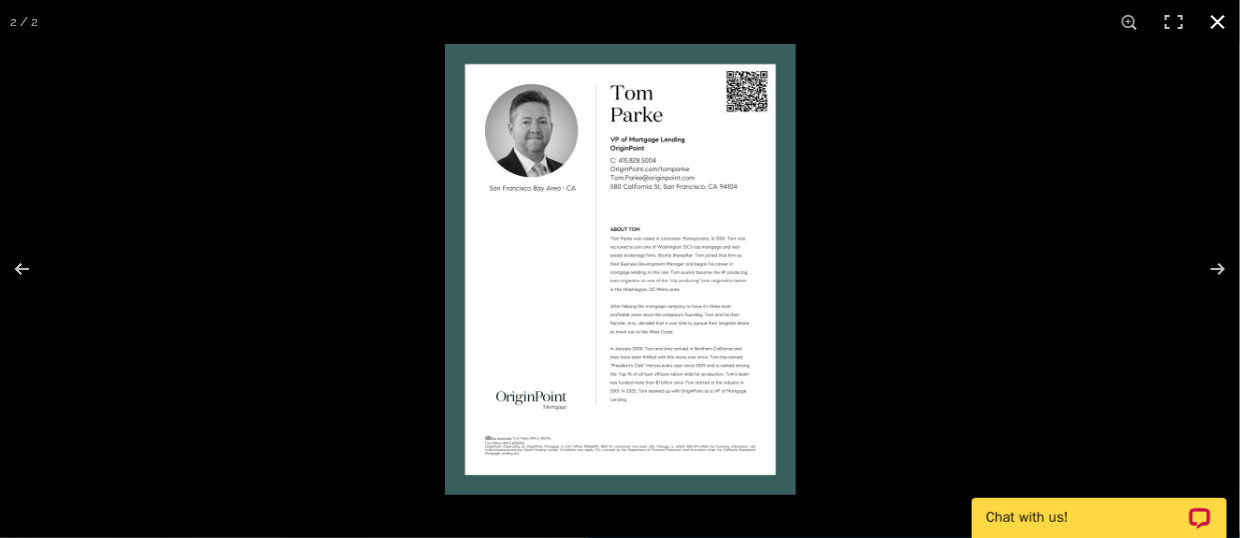 click at bounding box center (1065, 313) 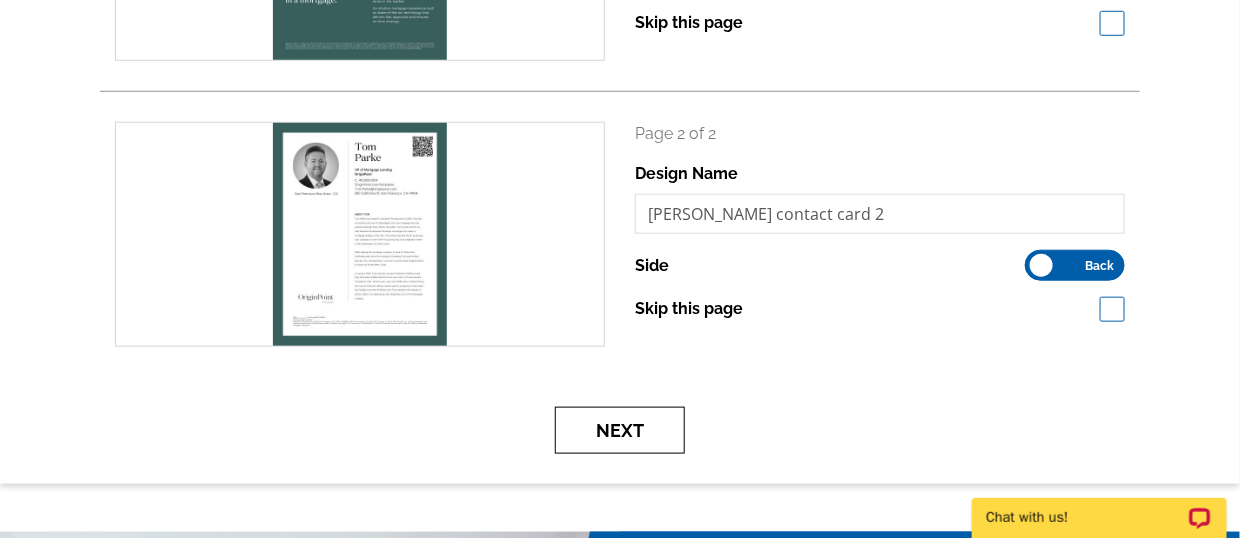 click on "Next" at bounding box center [620, 430] 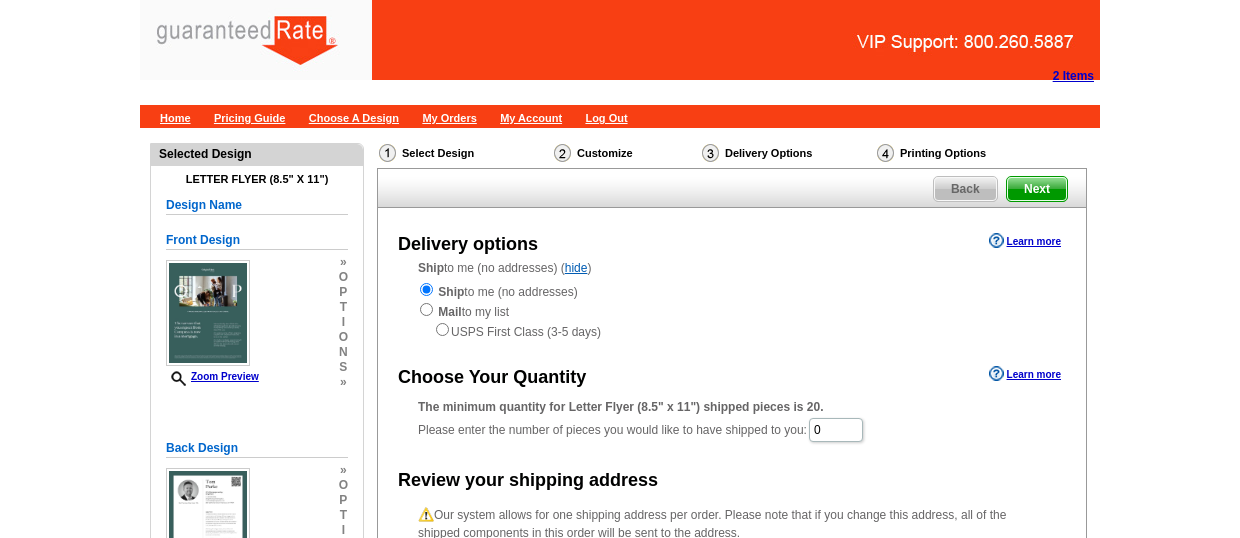 scroll, scrollTop: 0, scrollLeft: 0, axis: both 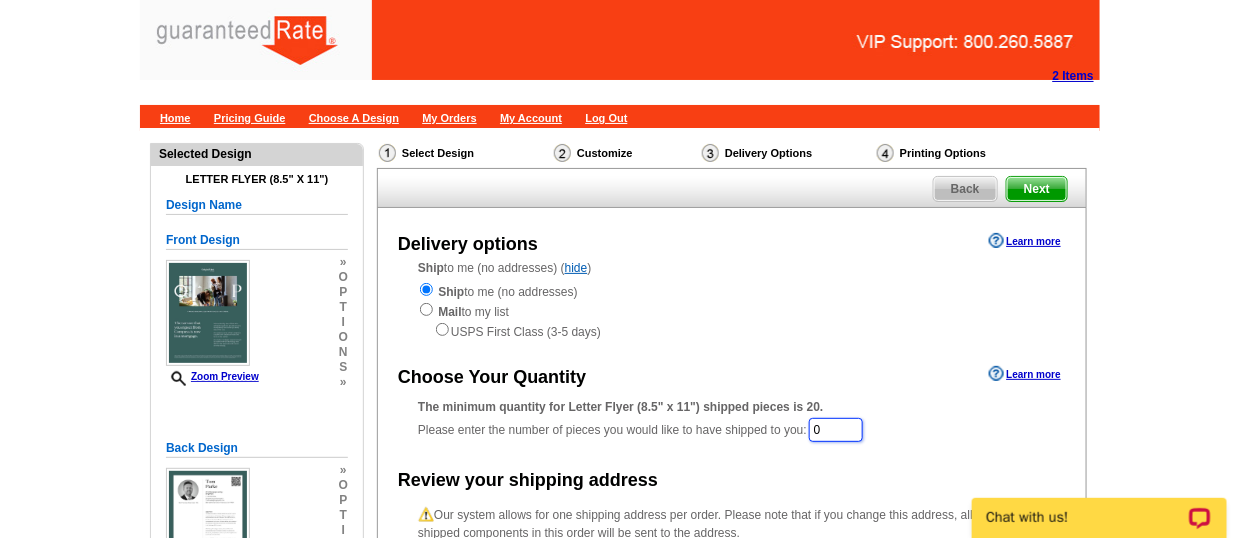 click on "0" at bounding box center [836, 430] 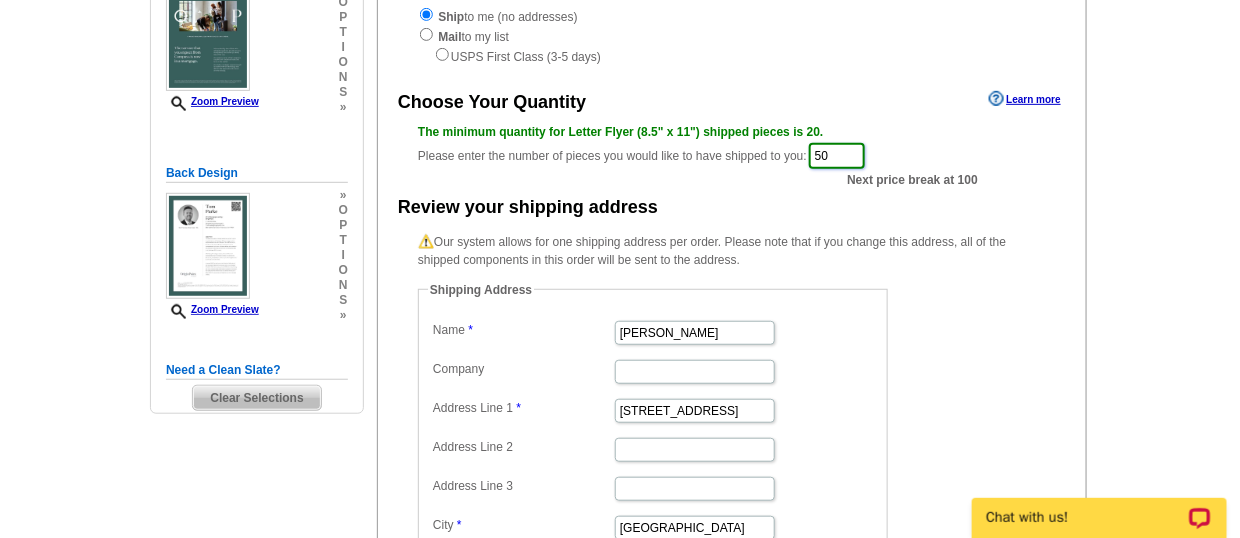 scroll, scrollTop: 509, scrollLeft: 0, axis: vertical 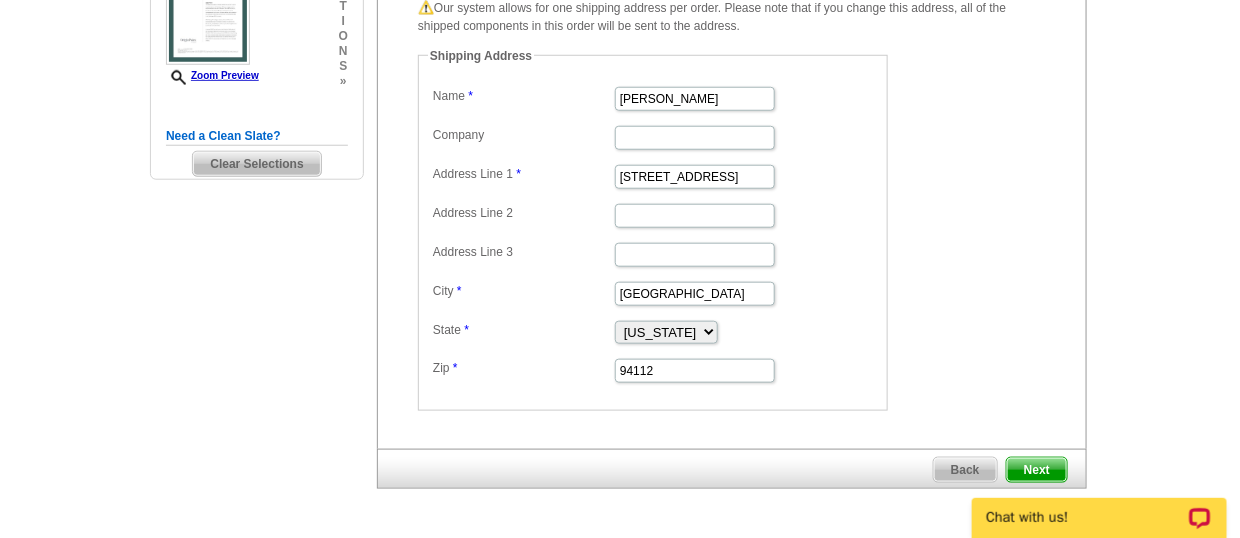 type on "50" 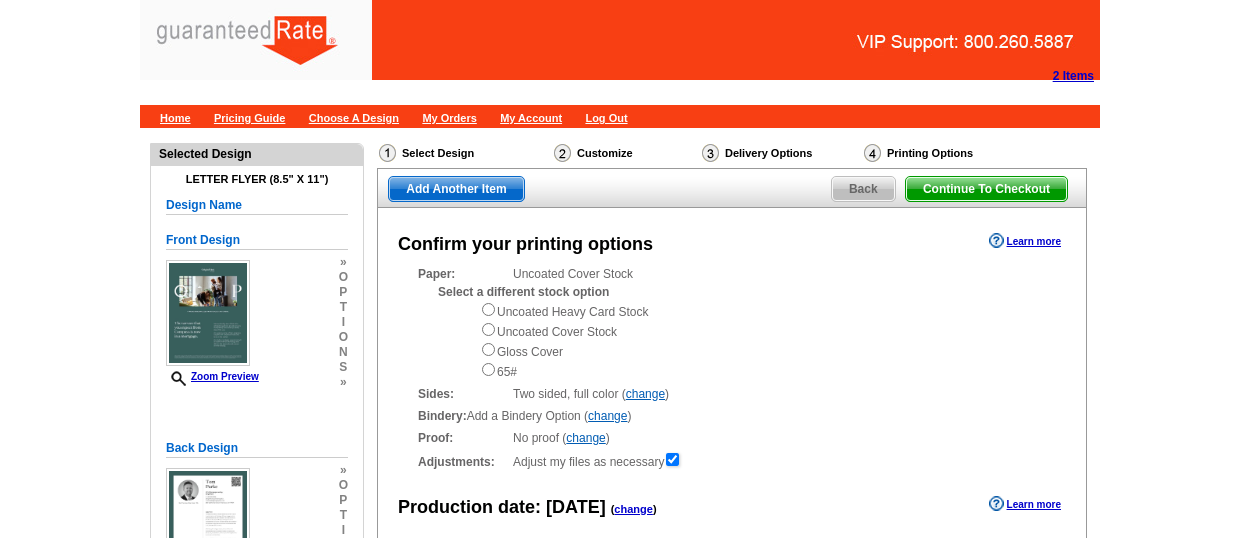 scroll, scrollTop: 0, scrollLeft: 0, axis: both 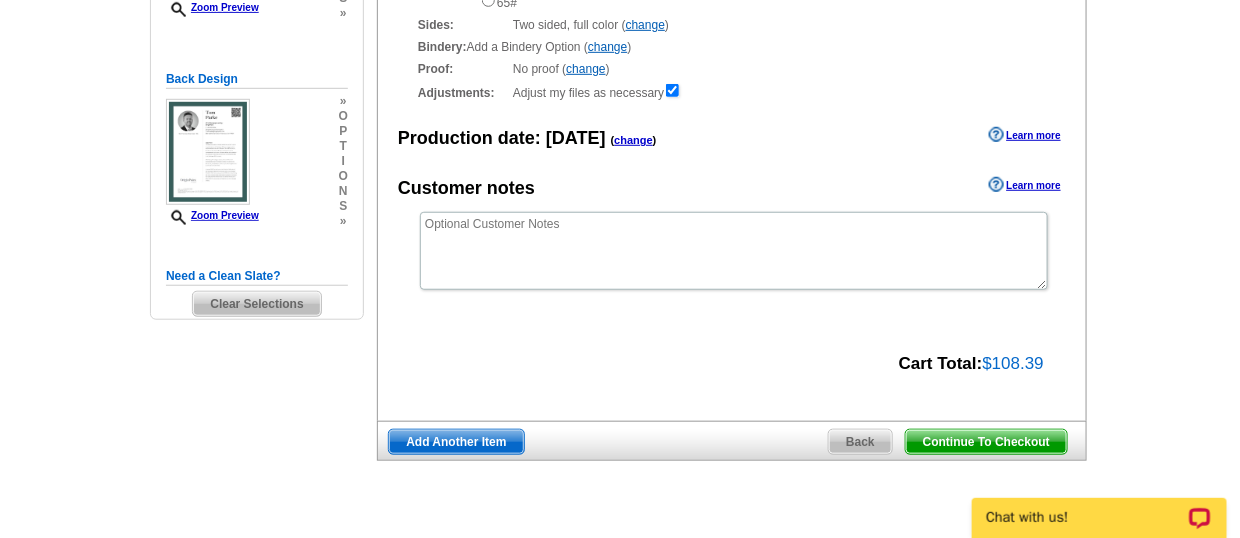 click on "Continue To Checkout" at bounding box center (986, 442) 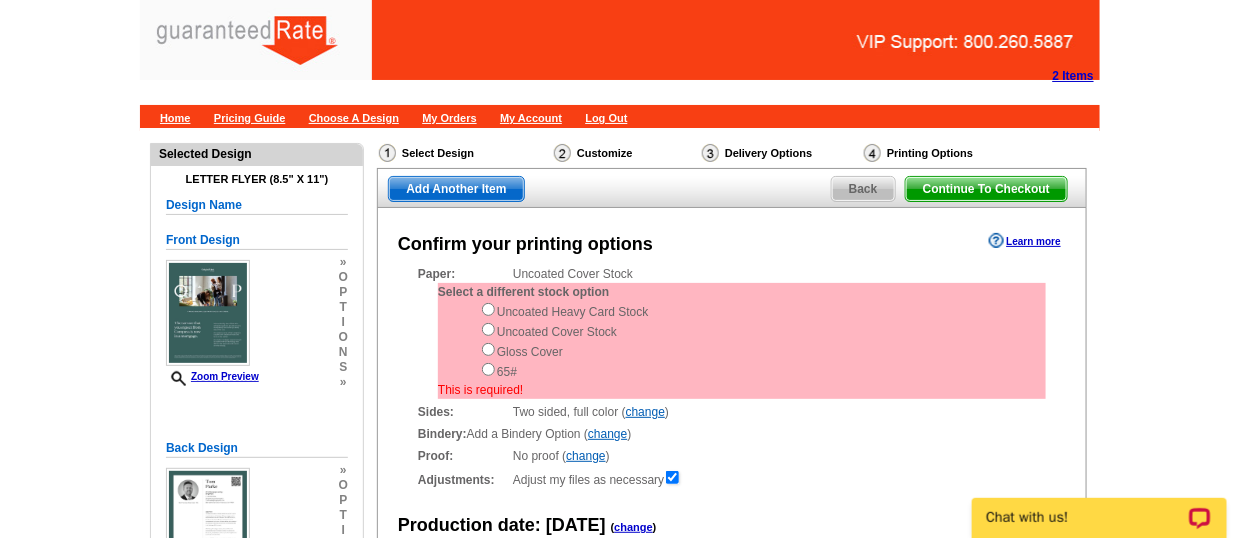 scroll, scrollTop: 1, scrollLeft: 0, axis: vertical 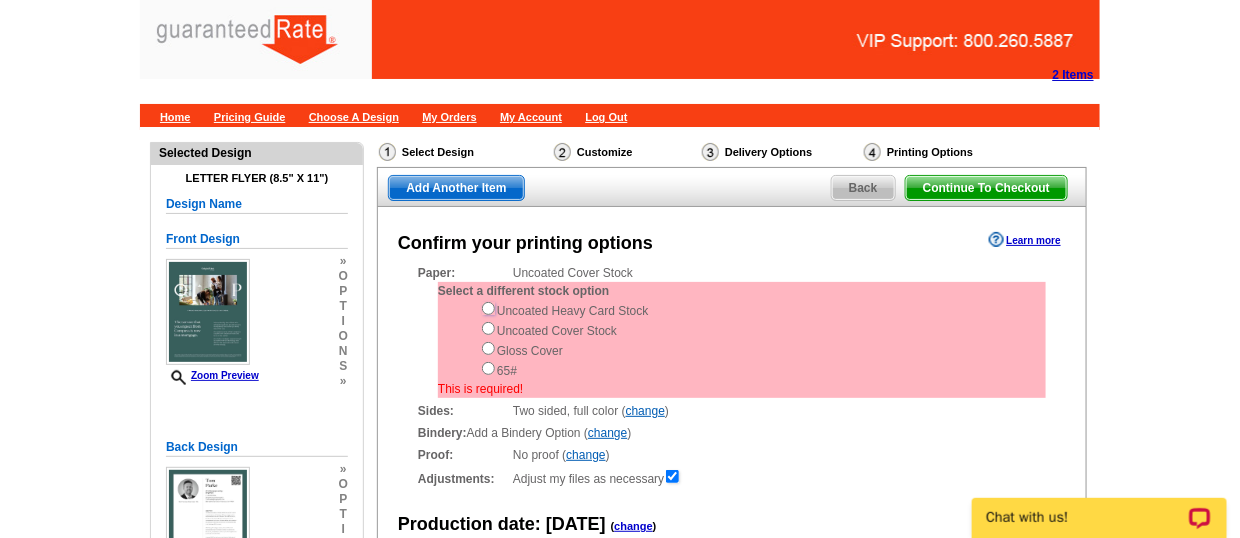 click at bounding box center (488, 308) 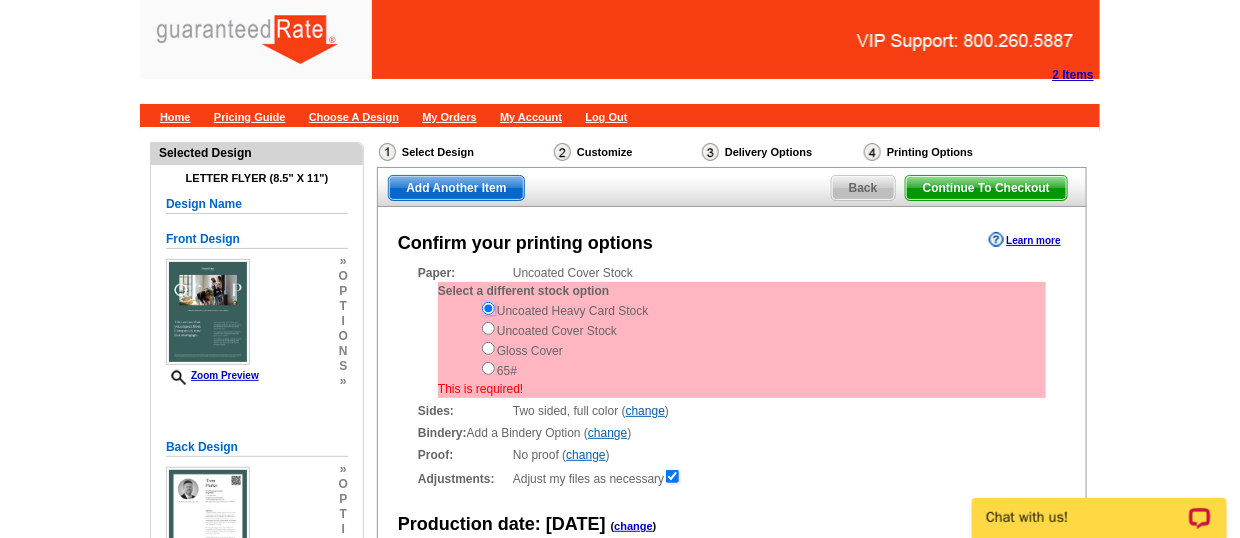 scroll, scrollTop: 0, scrollLeft: 0, axis: both 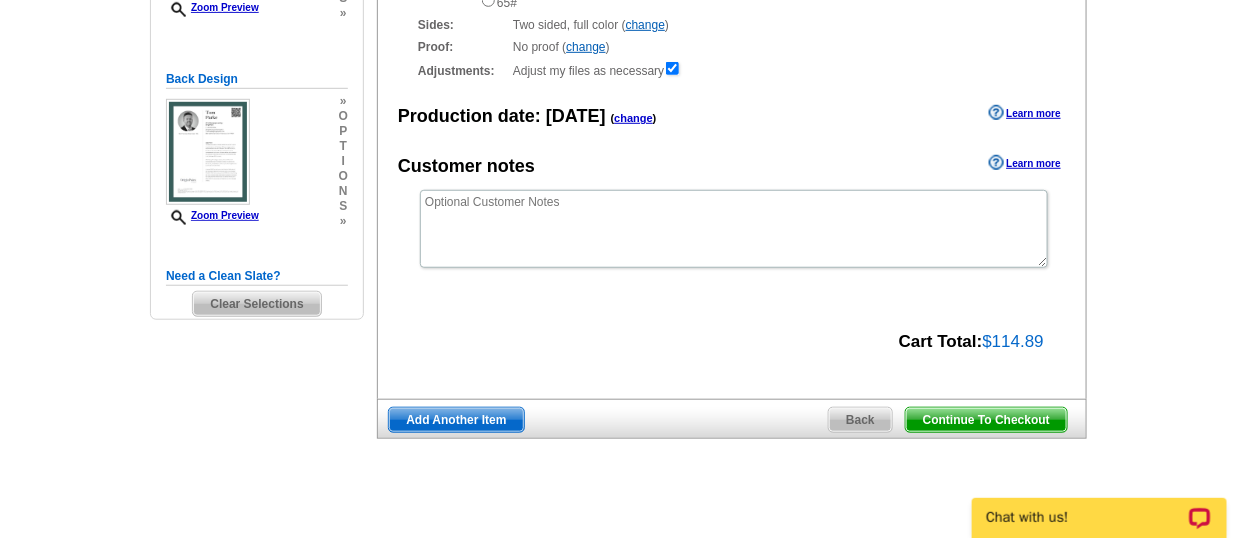 click on "Continue To Checkout" at bounding box center (986, 420) 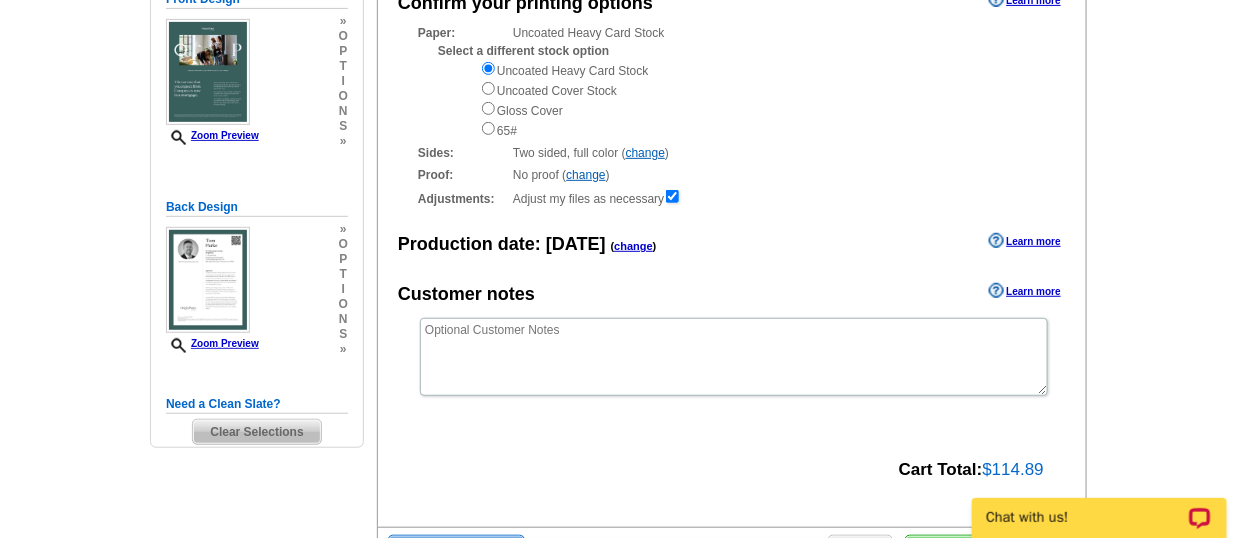 scroll, scrollTop: 239, scrollLeft: 0, axis: vertical 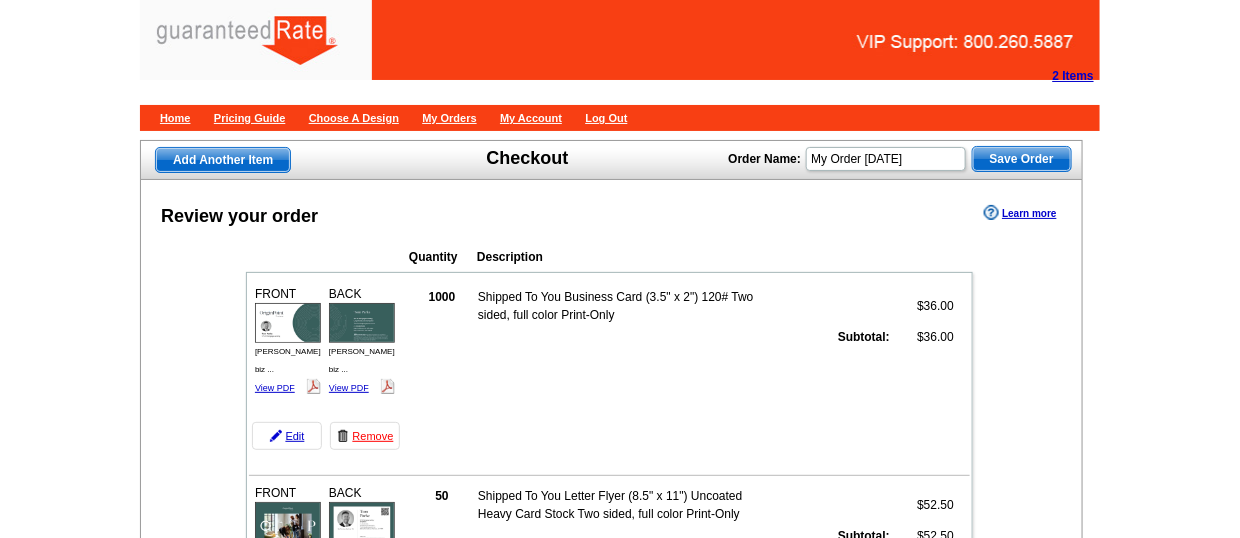 click on "2 Items
Home
Pricing Guide
Choose A Design
My Orders
My Account
Log Out" at bounding box center (620, 55) 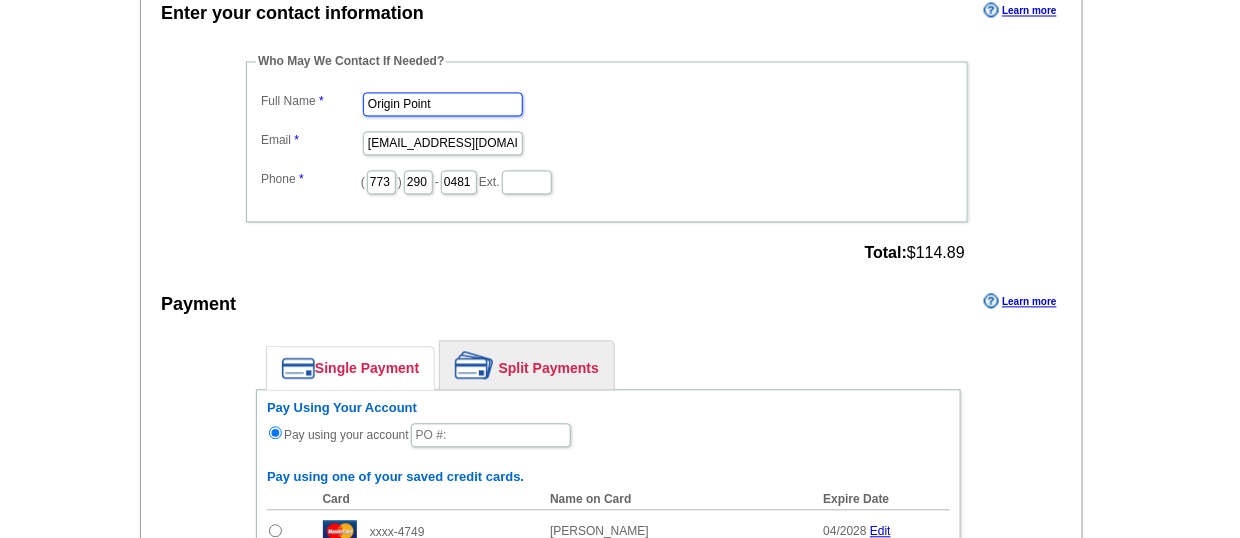 drag, startPoint x: 439, startPoint y: 73, endPoint x: 347, endPoint y: 79, distance: 92.19544 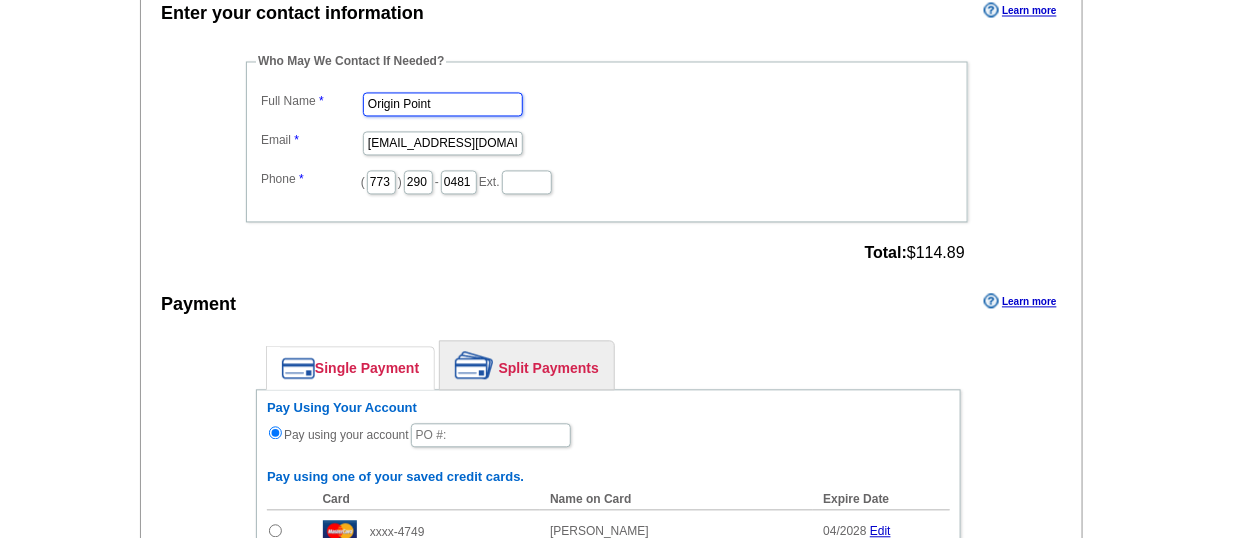 click on "Full Name
Origin Point
Email
marketing@originpoint.com
Phone
( 773 )  290  -  0481  Ext." at bounding box center [607, 142] 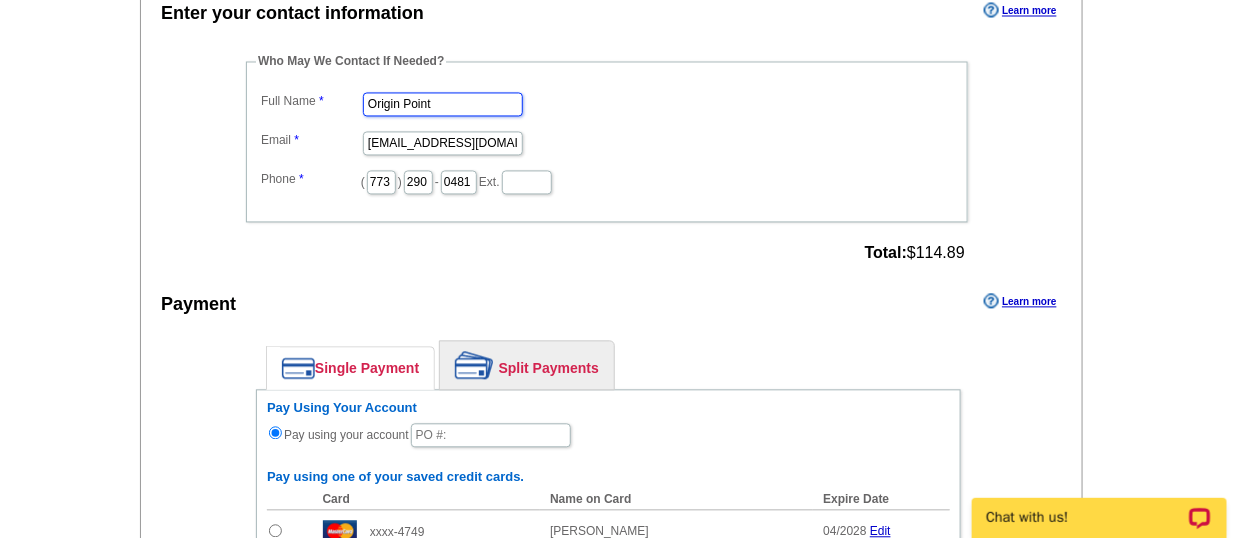scroll, scrollTop: 0, scrollLeft: 0, axis: both 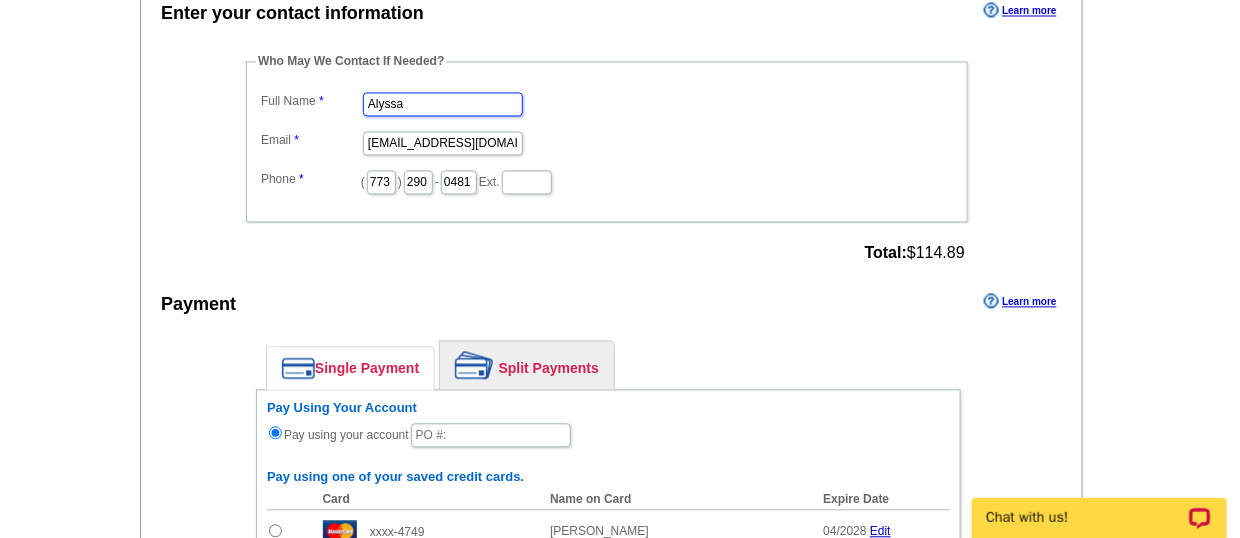 type on "[PERSON_NAME]" 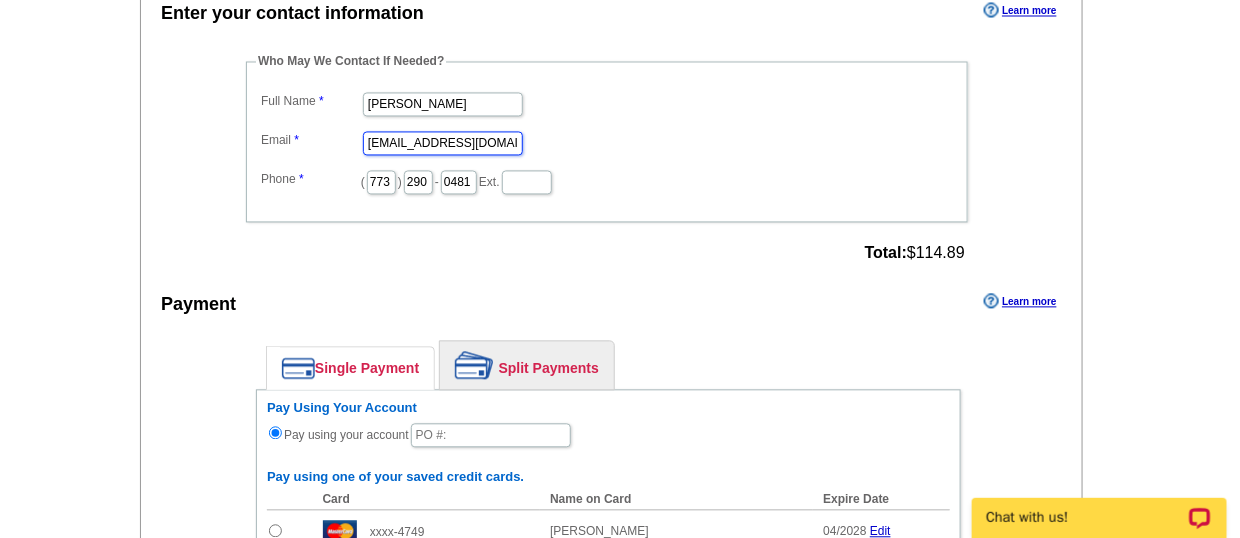 scroll, scrollTop: 0, scrollLeft: 0, axis: both 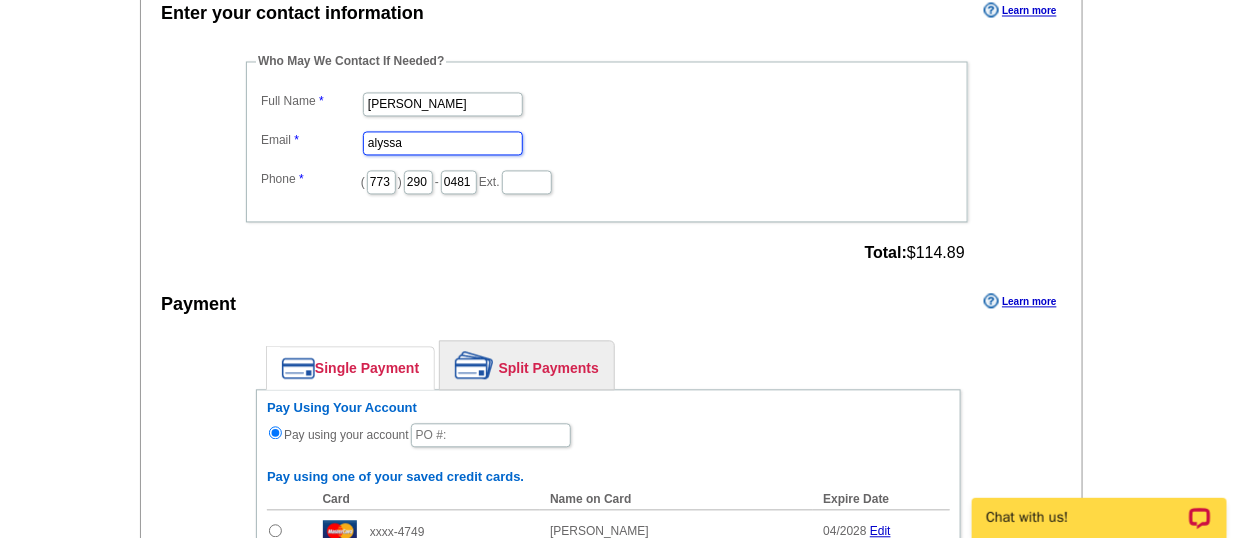 type on "[EMAIL_ADDRESS][PERSON_NAME][DOMAIN_NAME]" 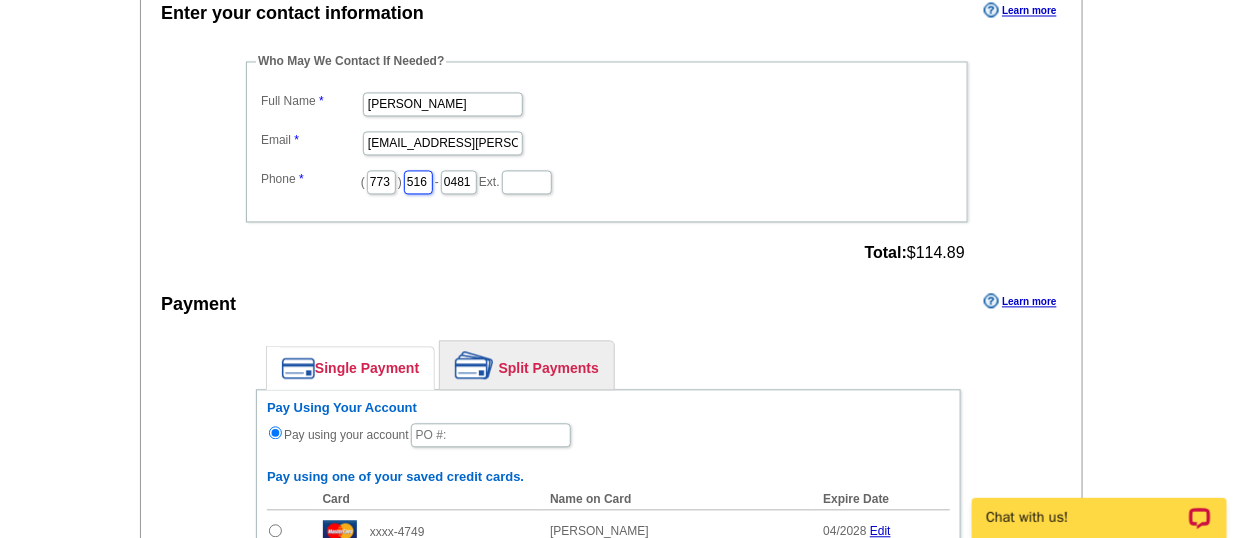 type on "516" 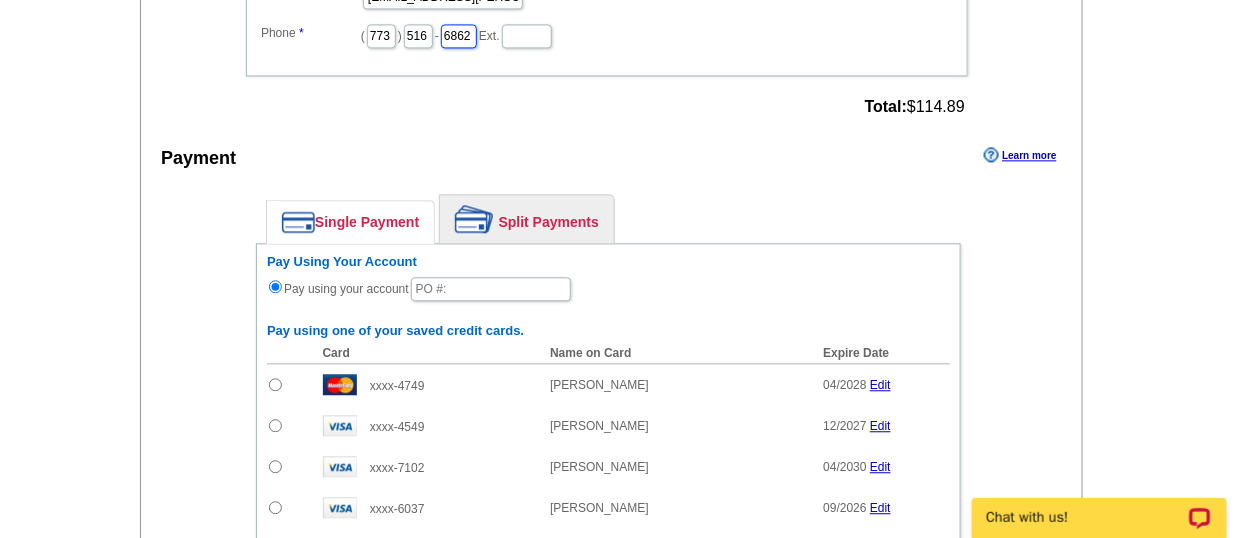 scroll, scrollTop: 1328, scrollLeft: 0, axis: vertical 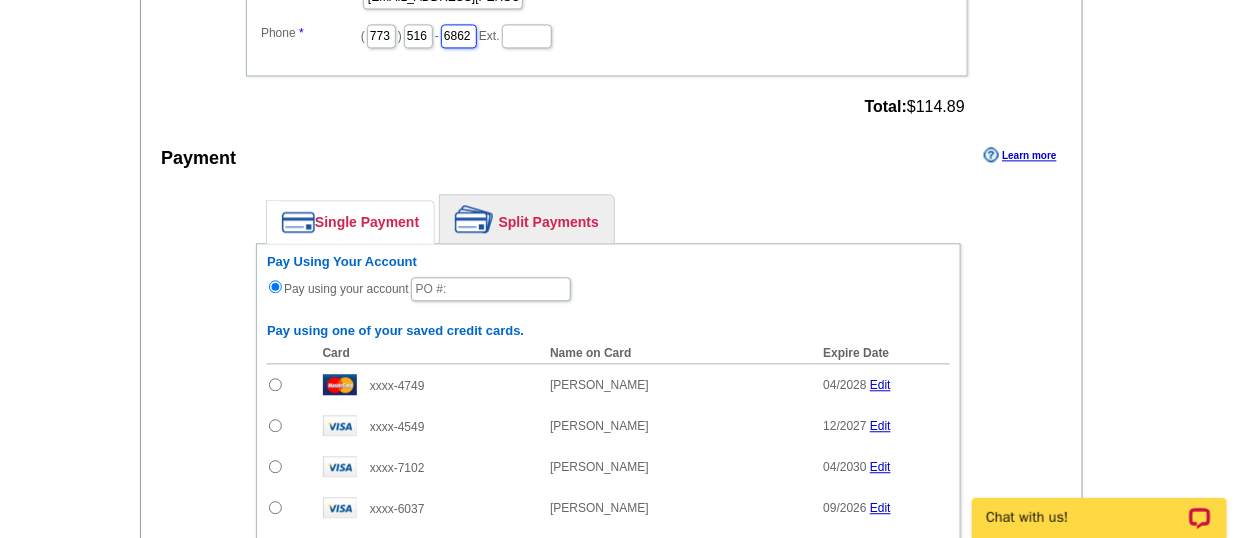 type on "6862" 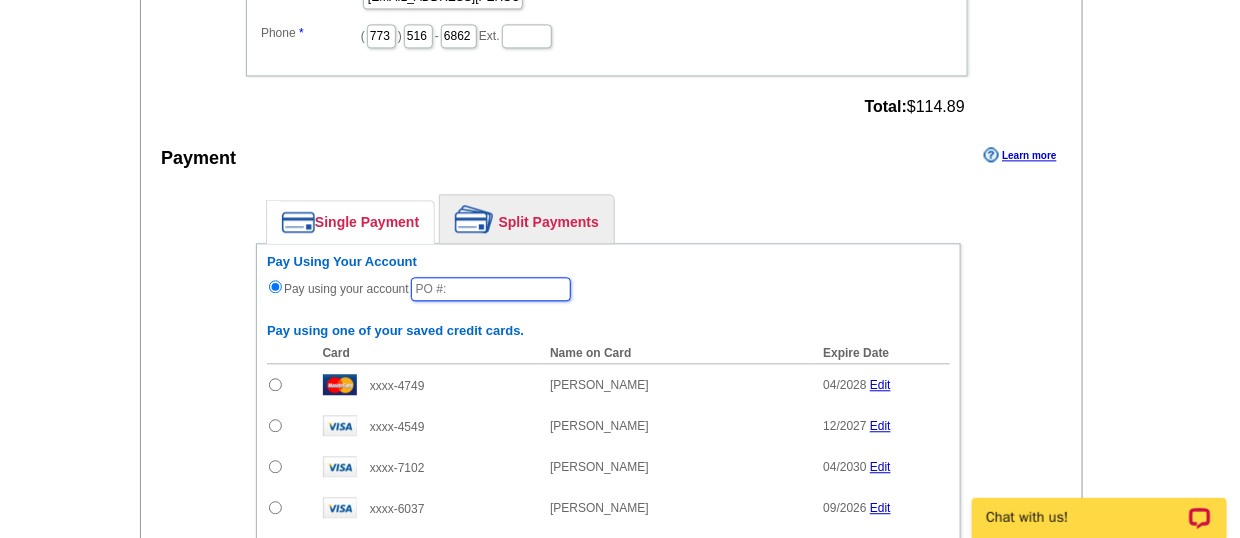 click at bounding box center [491, 289] 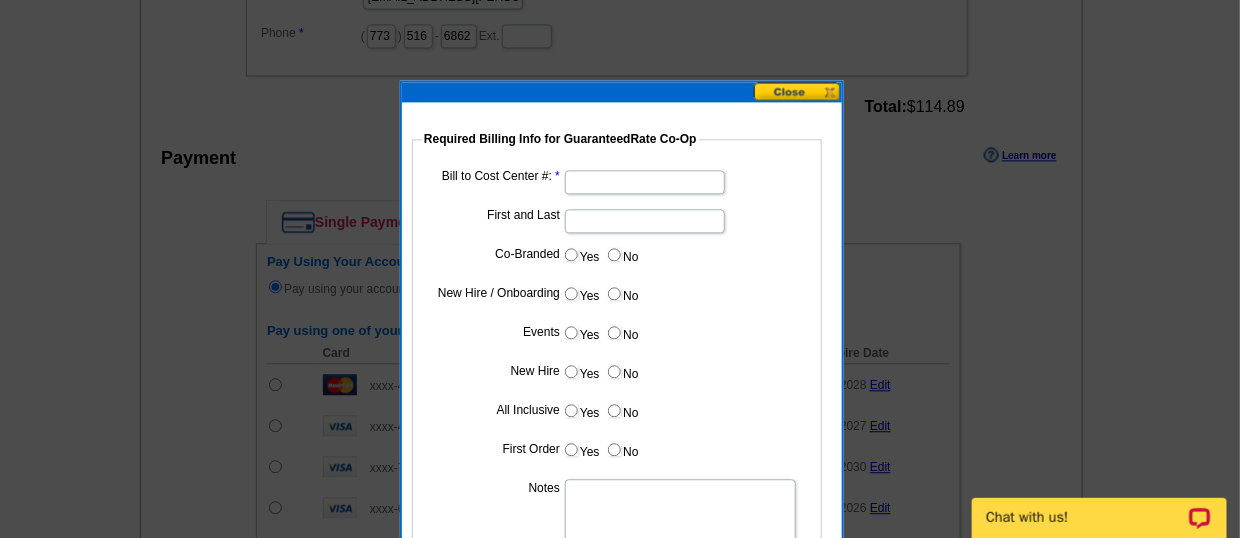 type on "071625_1150_AJ" 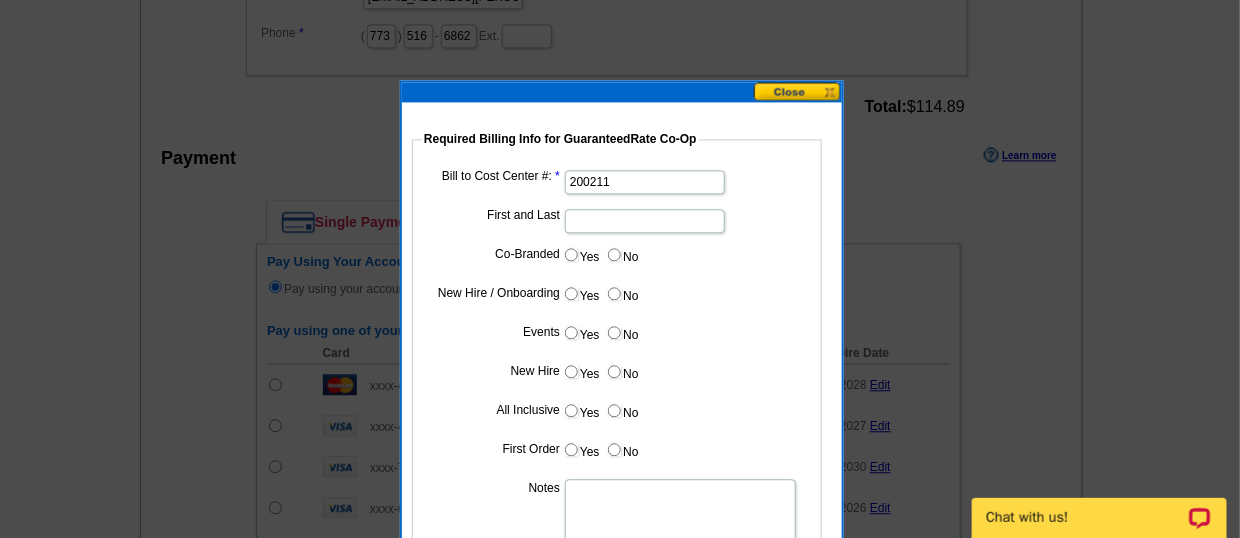 type on "200211" 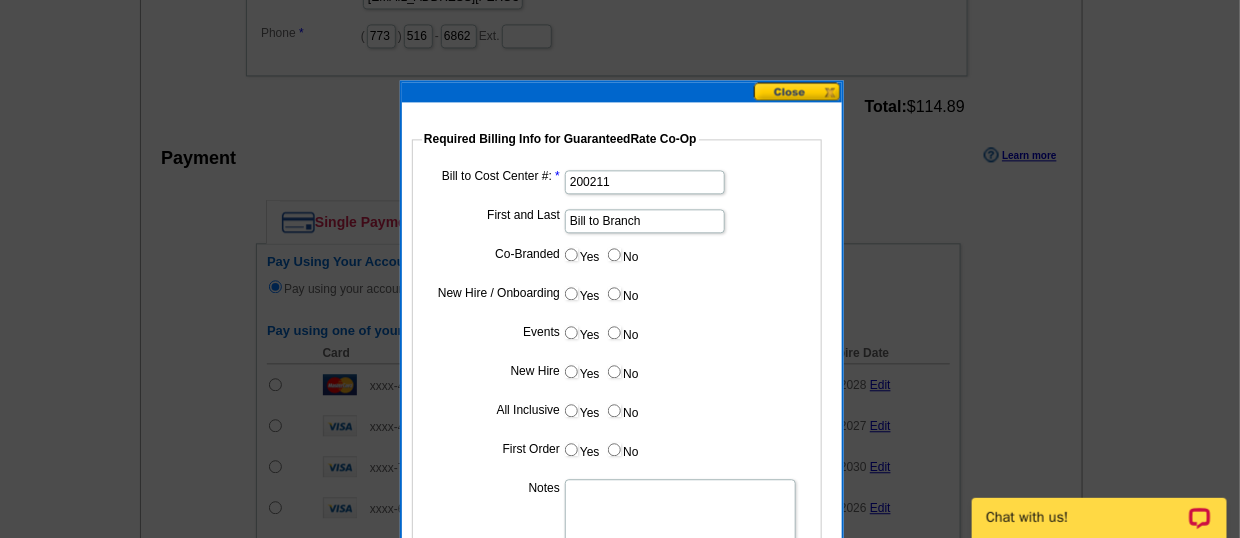 type on "Bill to Branch" 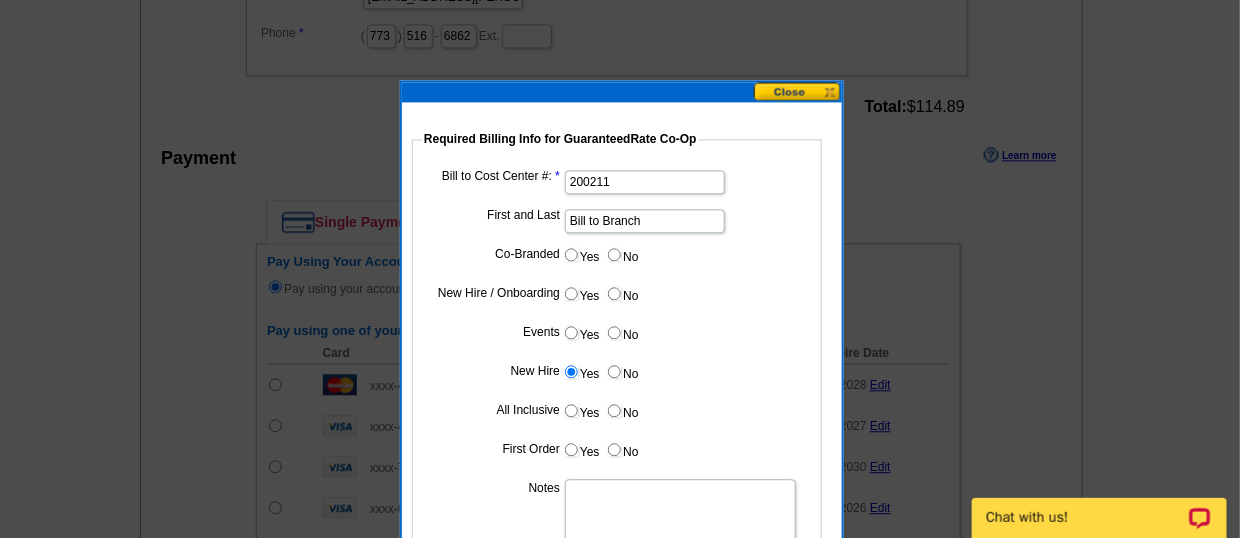click on "Notes" at bounding box center [680, 518] 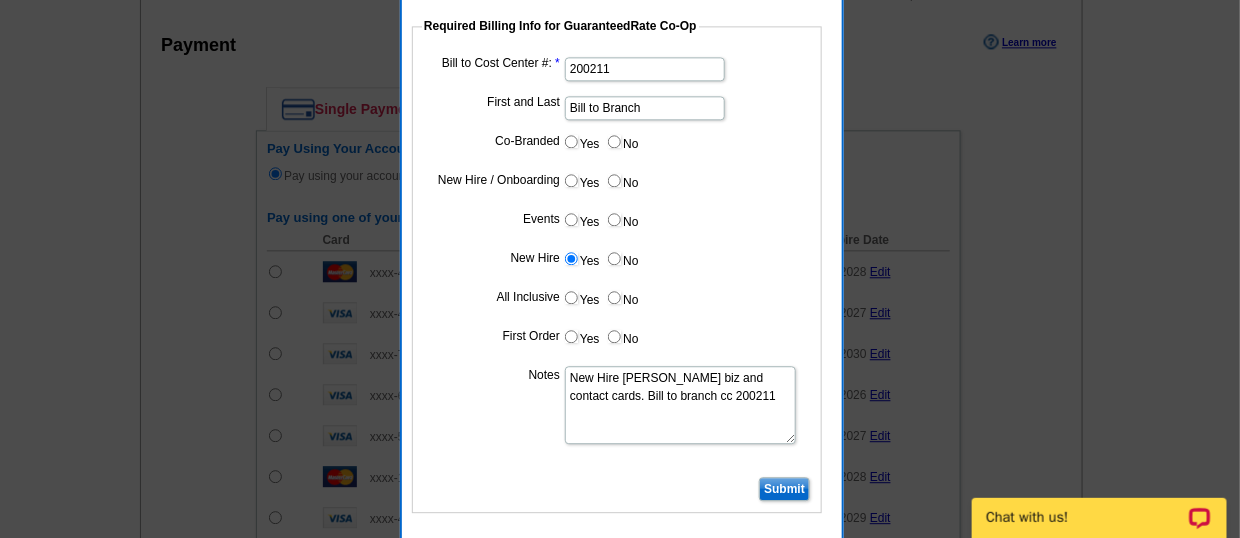 scroll, scrollTop: 1441, scrollLeft: 0, axis: vertical 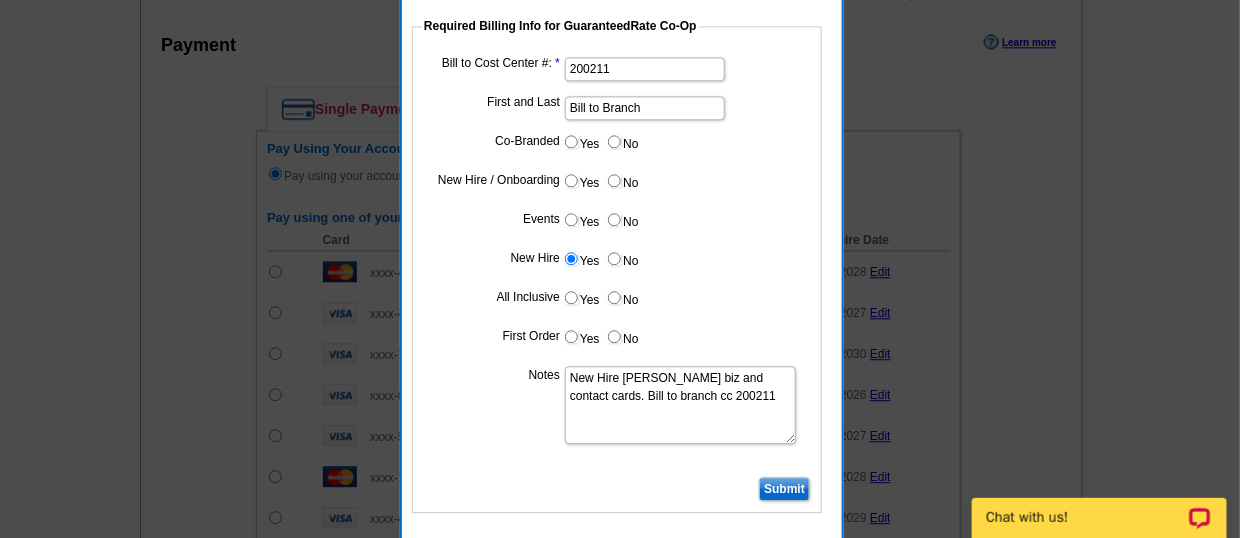 type on "New Hire Tom Parke biz and contact cards. Bill to branch cc 200211" 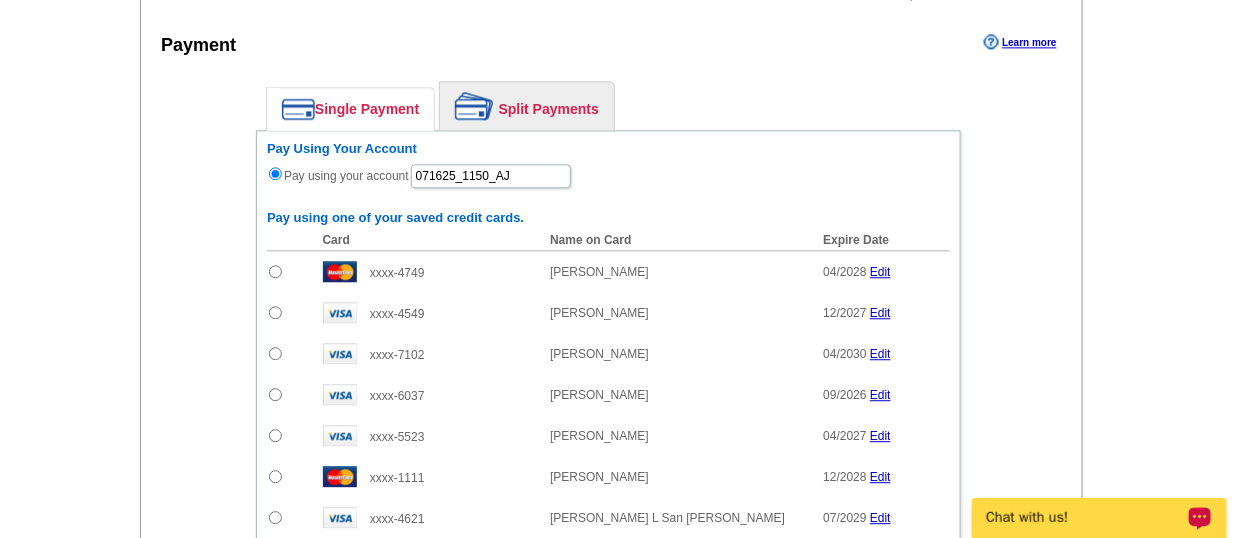 click on "Enter your contact information
Learn more
Who May We Contact If Needed?
Full Name
Alyssa Jacobucci
Email
alyssa.jacobucci@rate.com
Phone
( 773 )  516  -  6862  Ext.
Total:  $114.89
Payment
Learn more
Single Payment
Split Payments
Pay Using Your Account
Pay using your account                                       071625_1150_AJ" at bounding box center [611, 325] 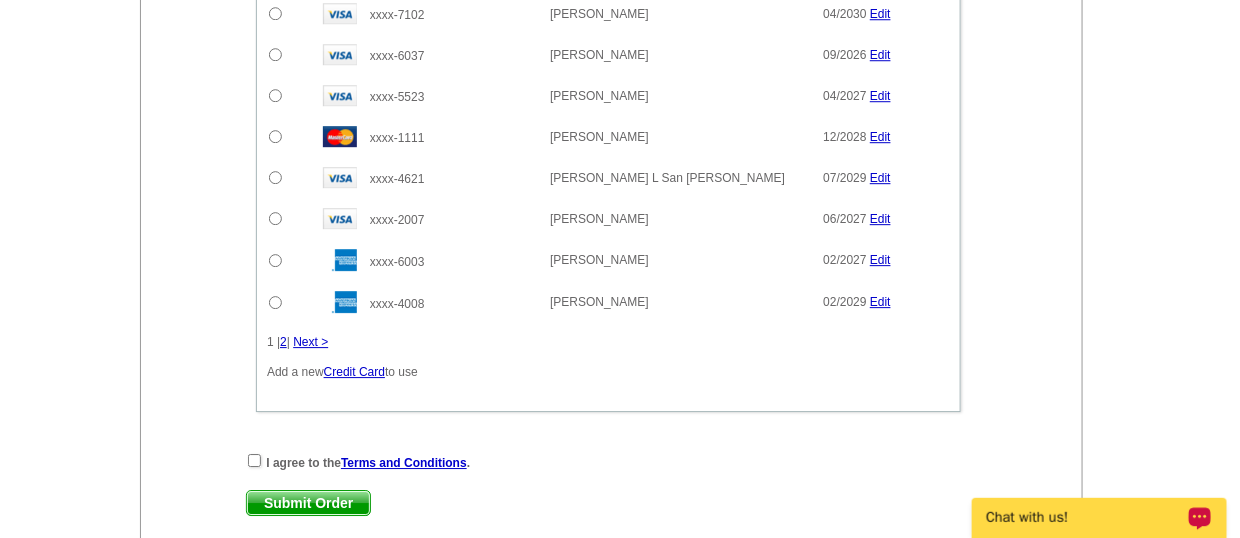 scroll, scrollTop: 1779, scrollLeft: 0, axis: vertical 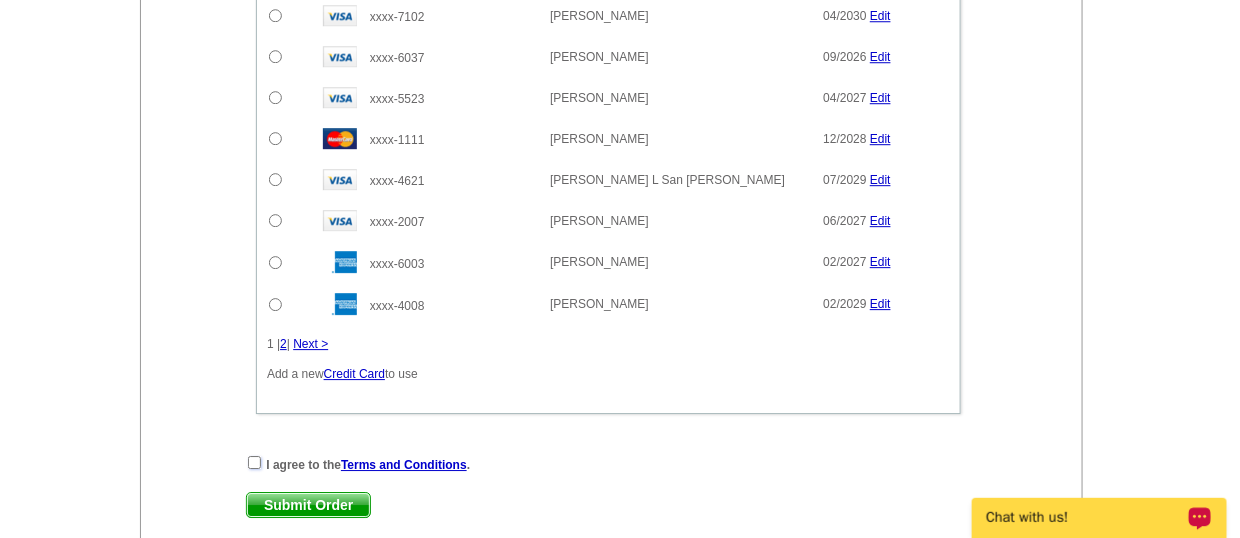 click at bounding box center [254, 462] 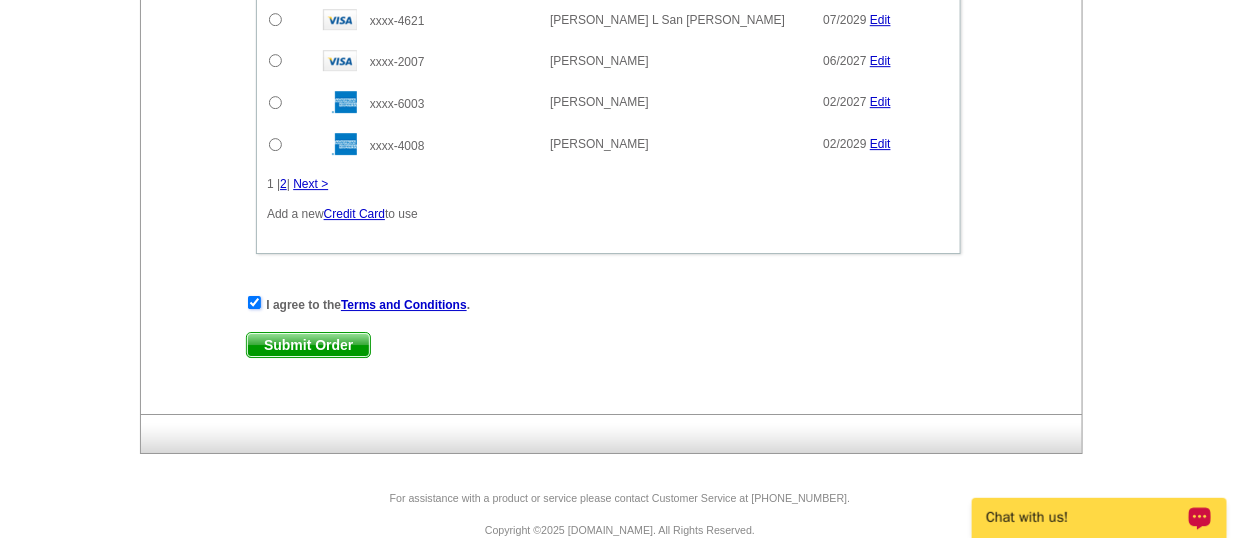 scroll, scrollTop: 1937, scrollLeft: 0, axis: vertical 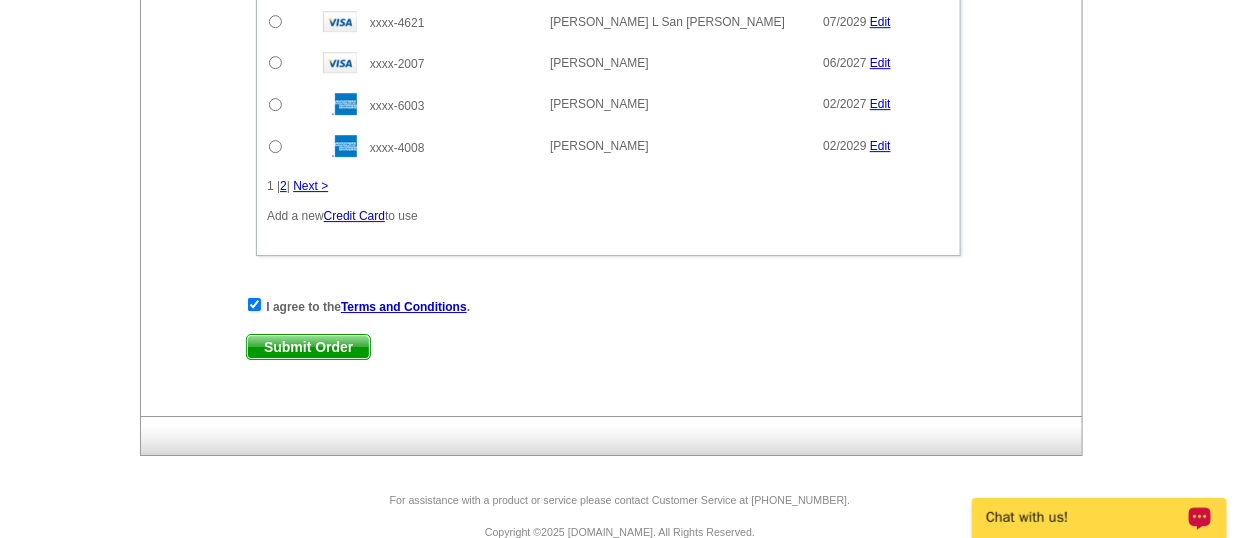 click on "Submit Order
Submit Order" at bounding box center [608, 347] 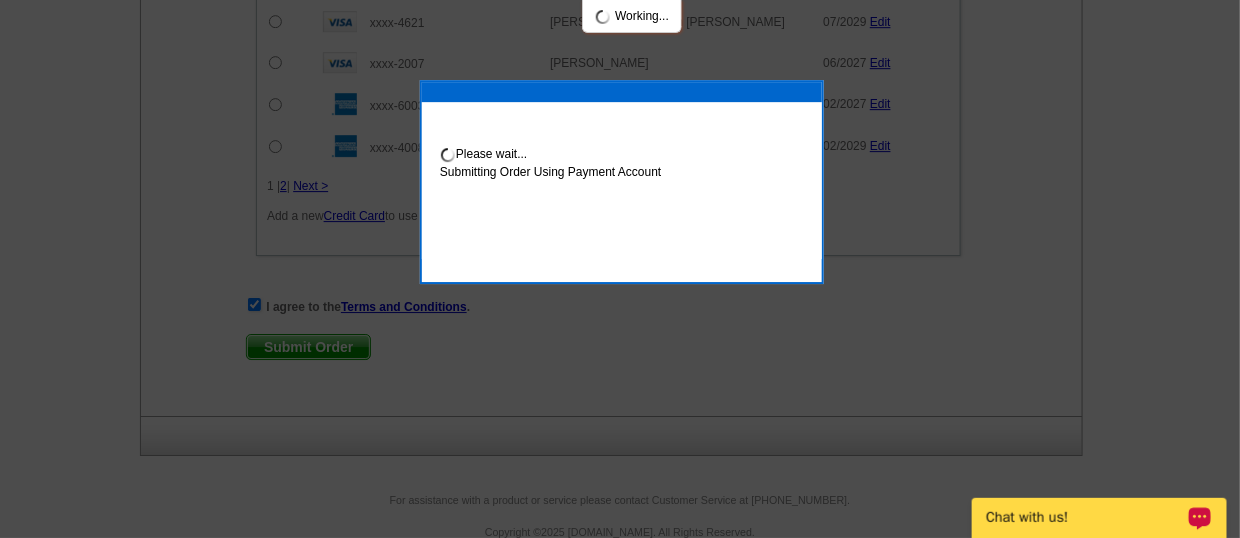 scroll, scrollTop: 2037, scrollLeft: 0, axis: vertical 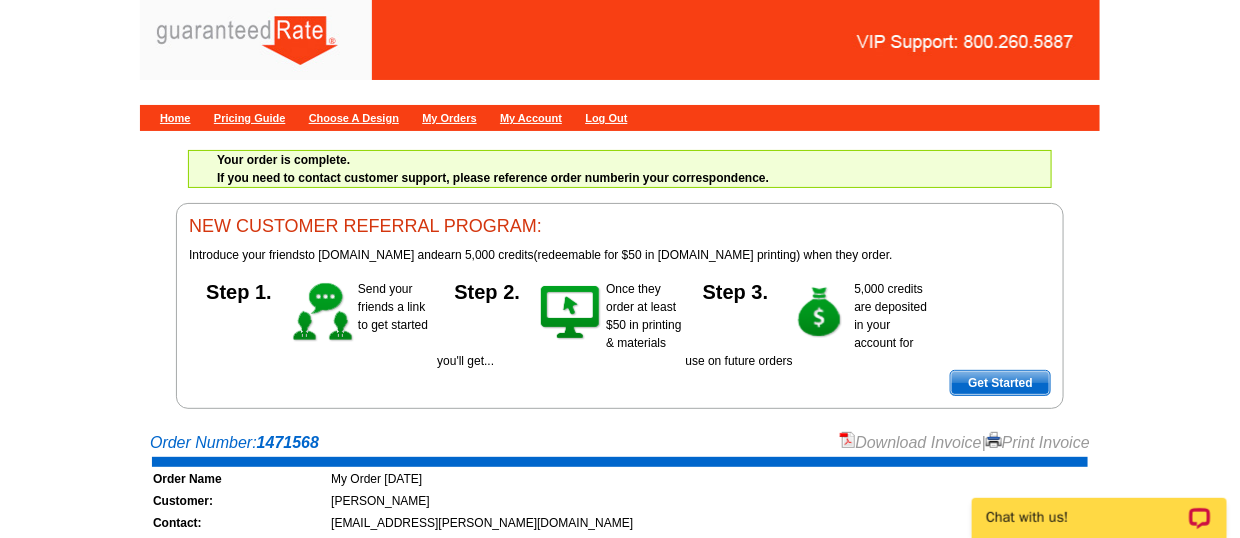 click on "Download Invoice" at bounding box center (911, 442) 